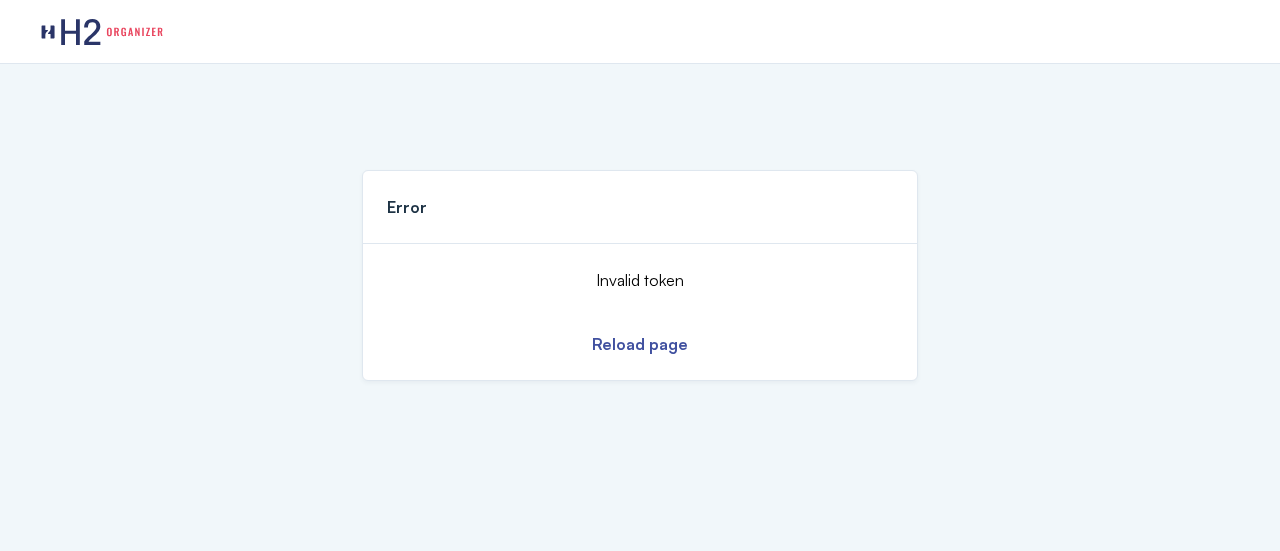 scroll, scrollTop: 0, scrollLeft: 0, axis: both 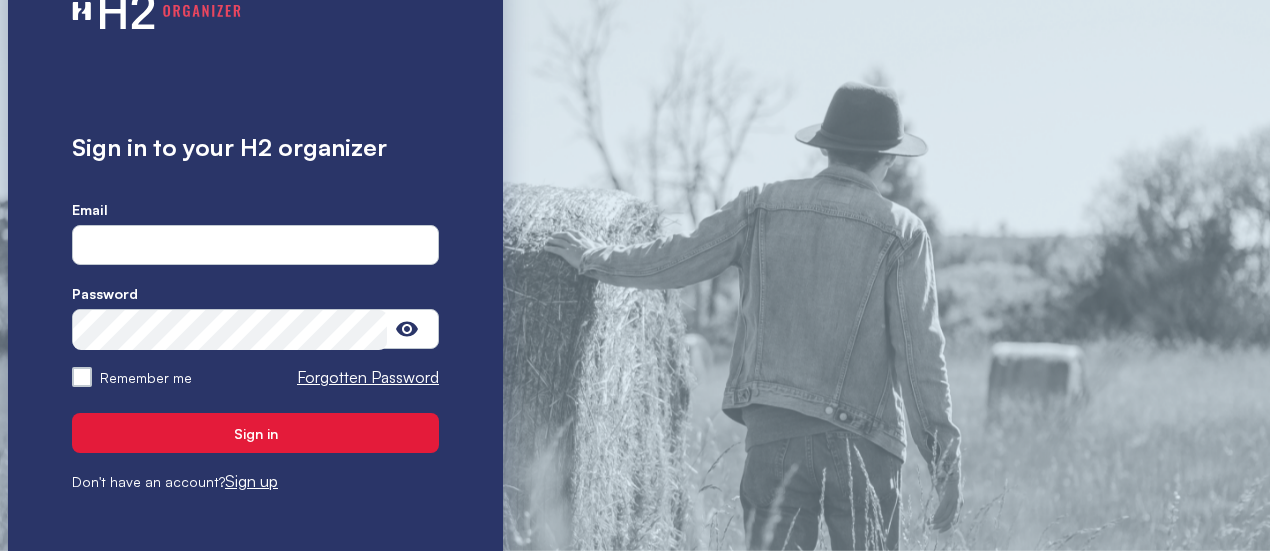 type on "**********" 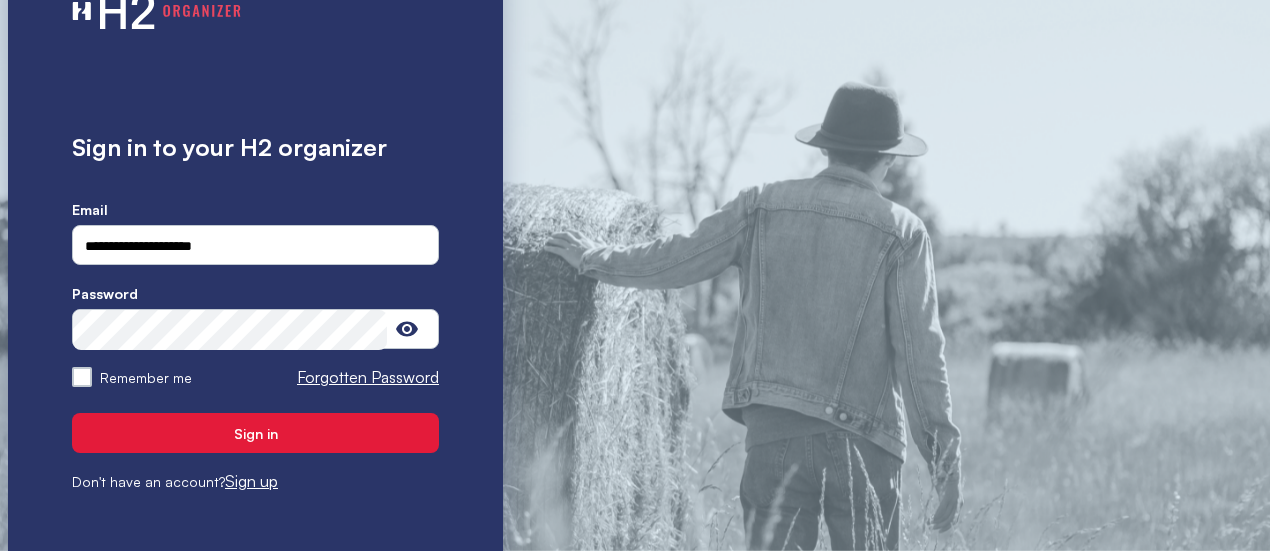 click on "Sign in" at bounding box center (255, 433) 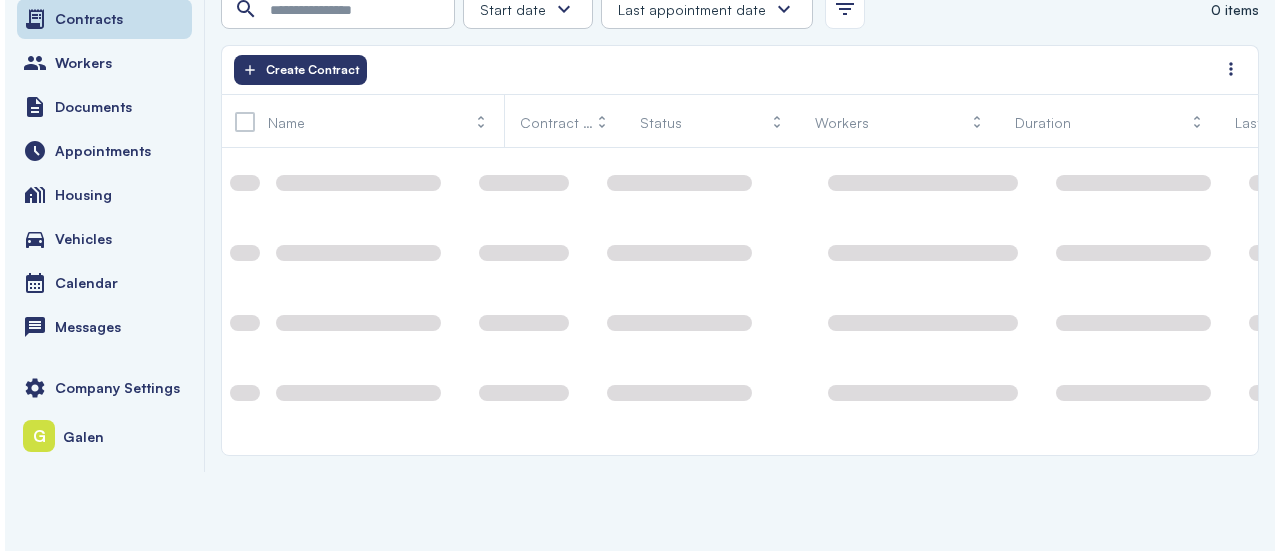 scroll, scrollTop: 0, scrollLeft: 0, axis: both 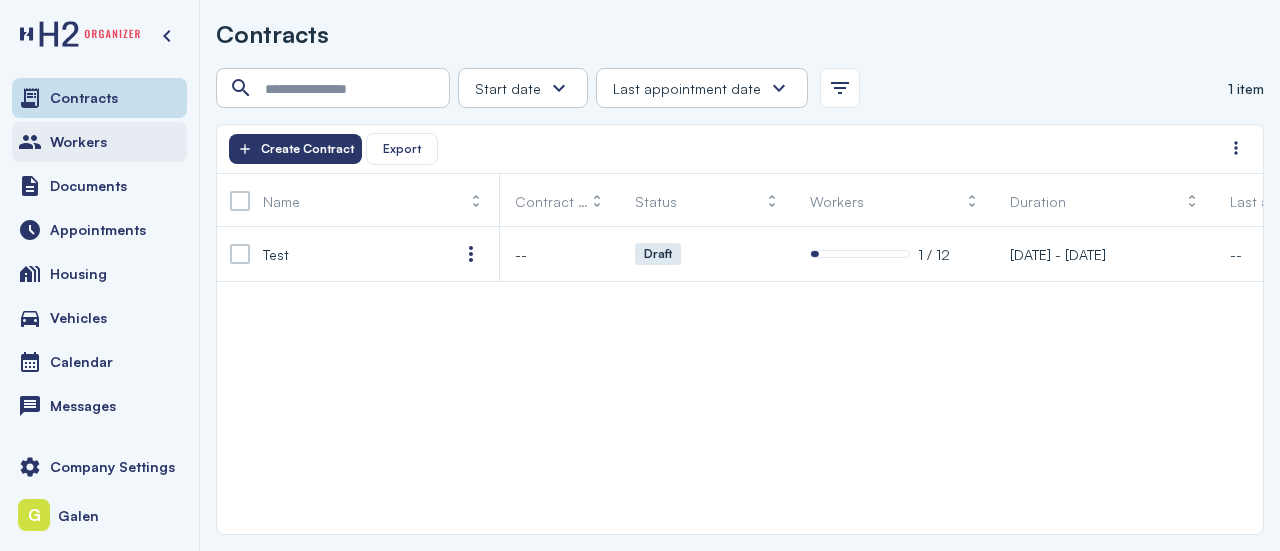 click on "Workers" at bounding box center [99, 142] 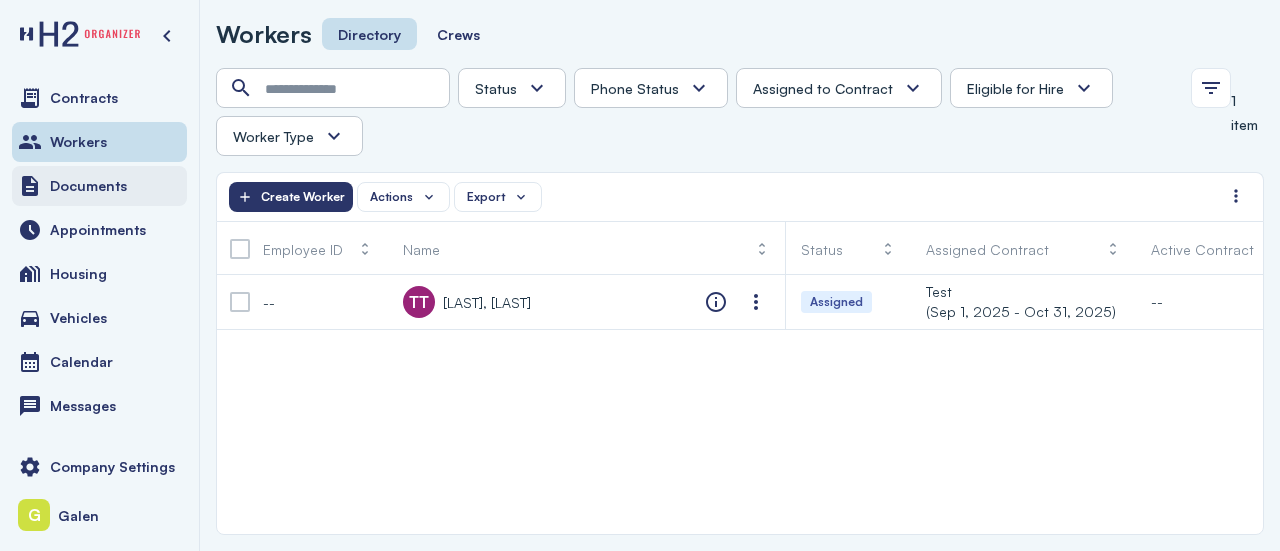 click on "Documents" at bounding box center (88, 186) 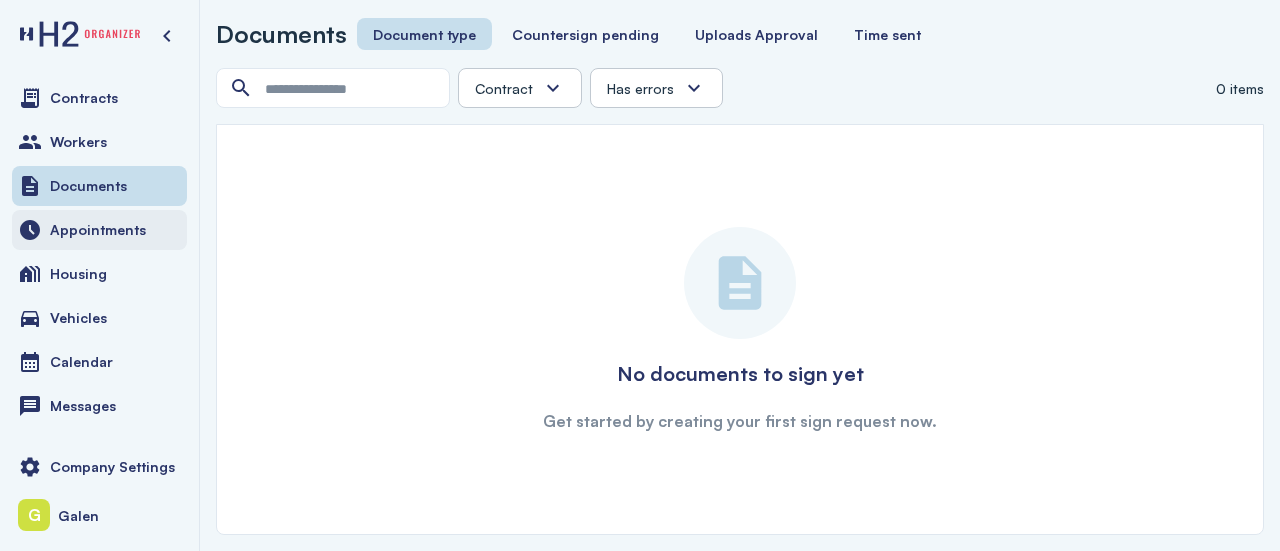 click on "Appointments" at bounding box center [99, 230] 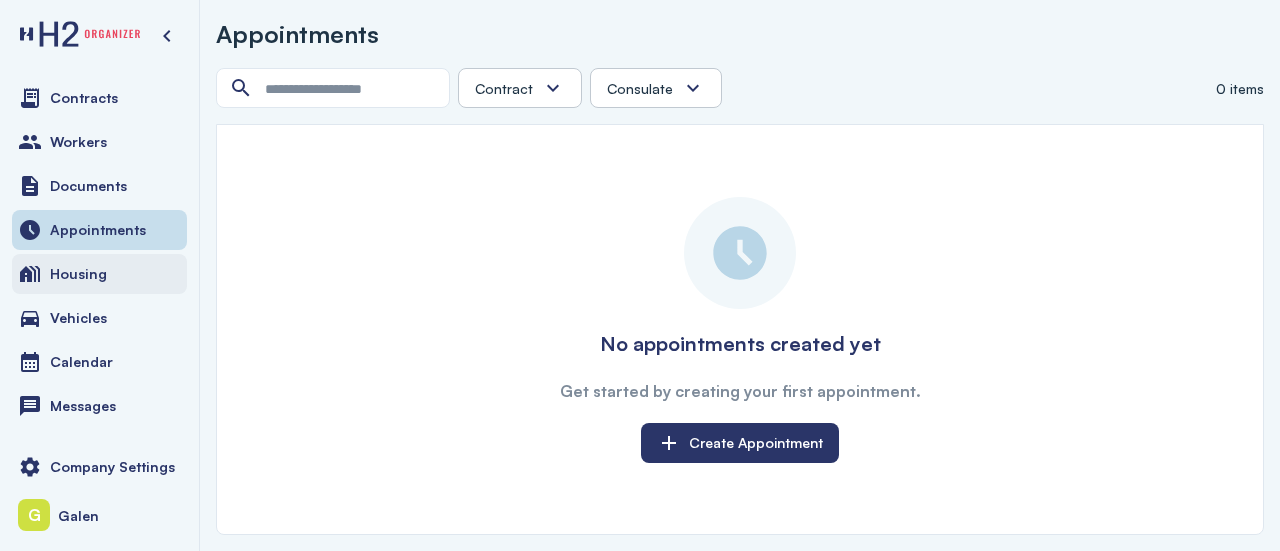 click on "Housing" at bounding box center (99, 274) 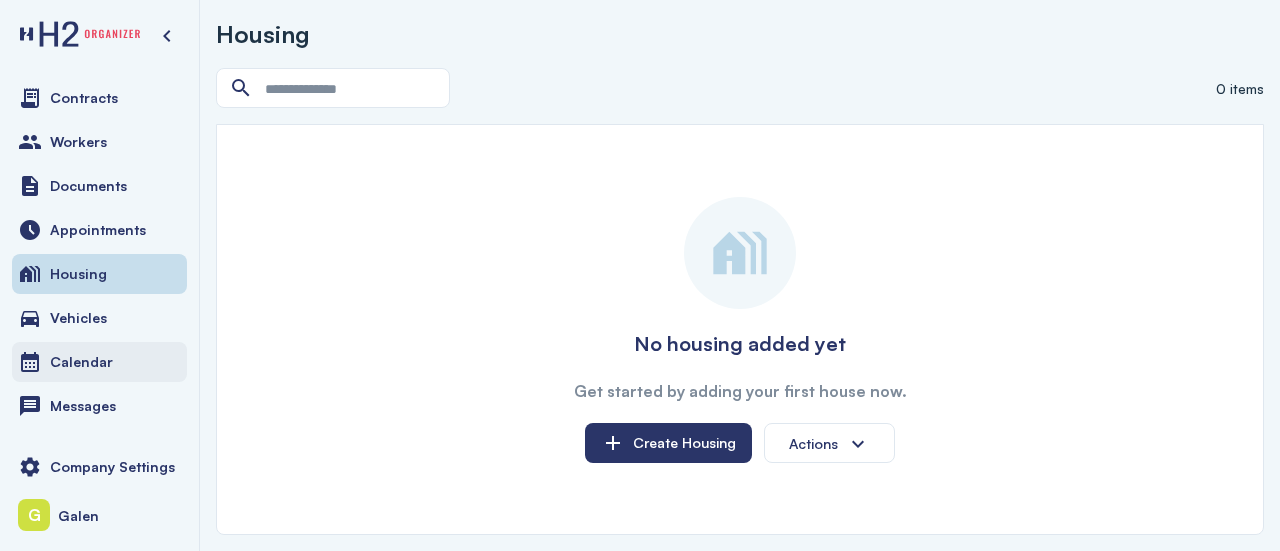 scroll, scrollTop: 76, scrollLeft: 0, axis: vertical 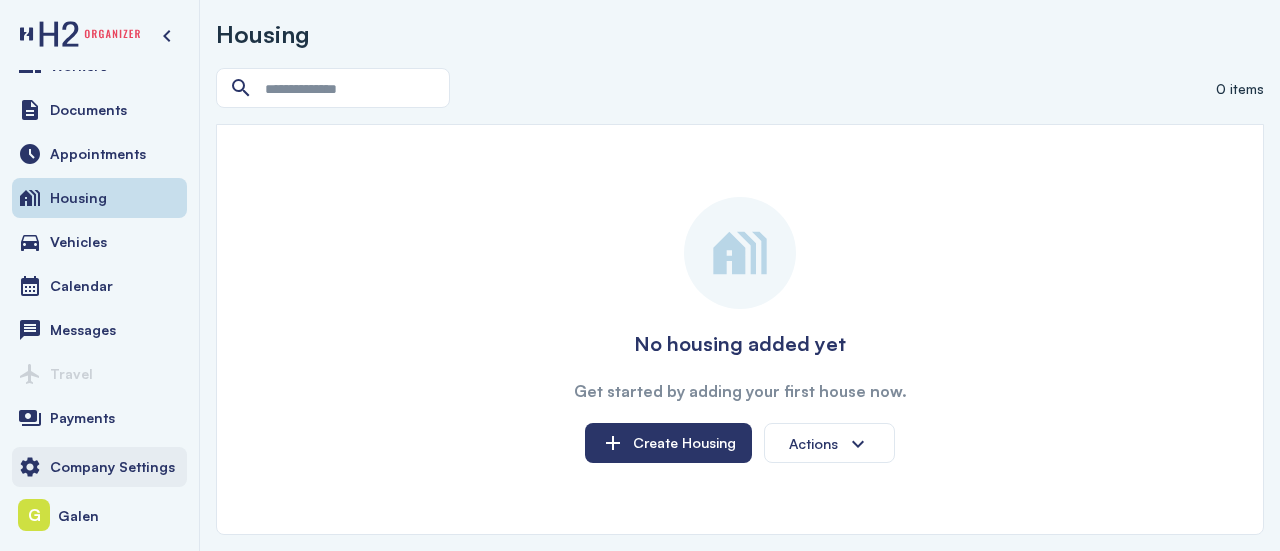 click on "Company Settings" at bounding box center [112, 467] 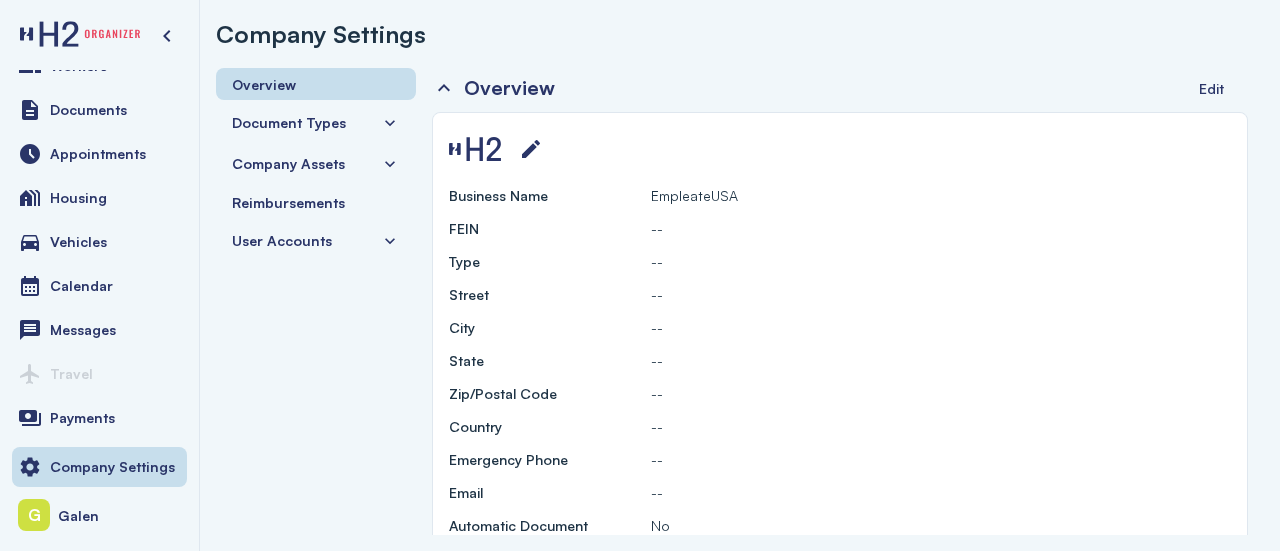 scroll, scrollTop: 38, scrollLeft: 0, axis: vertical 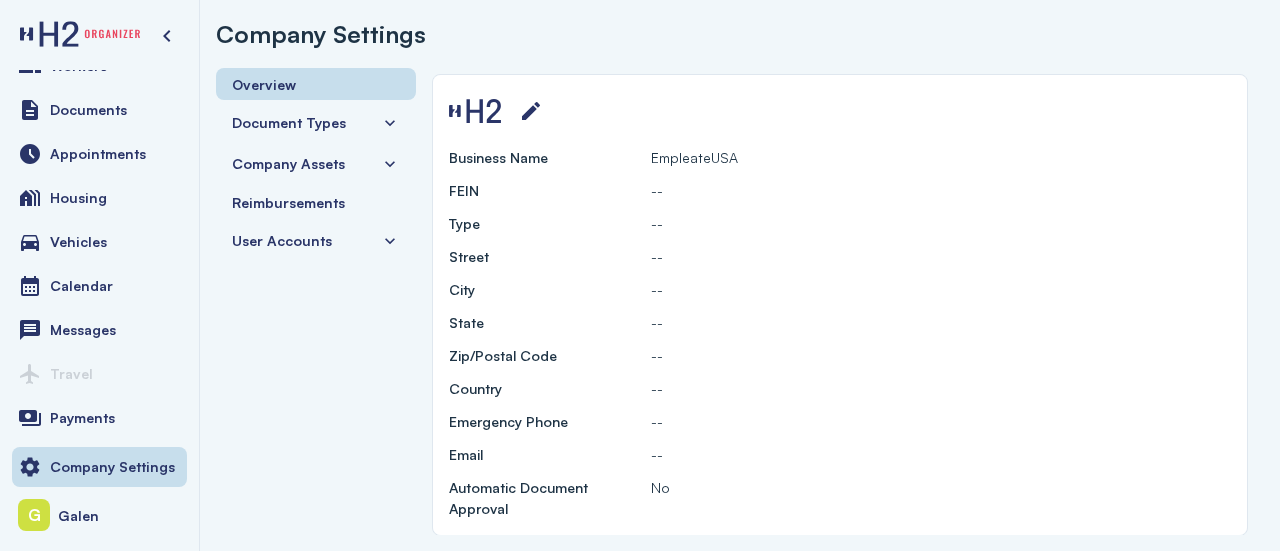 click on "Document Types" at bounding box center [289, 122] 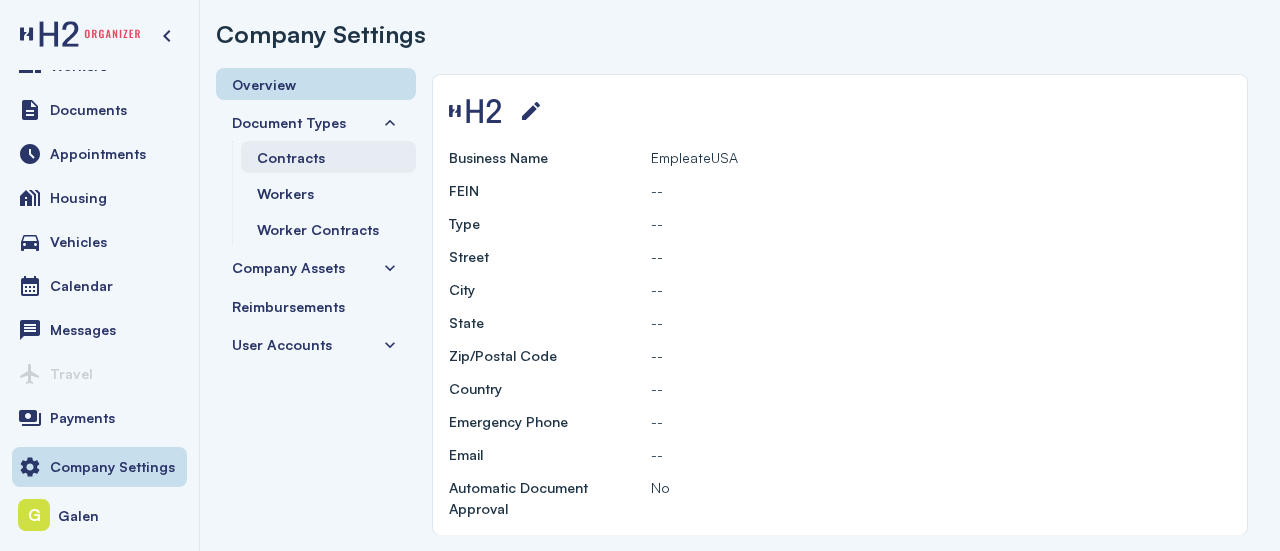 click on "Contracts" at bounding box center (291, 157) 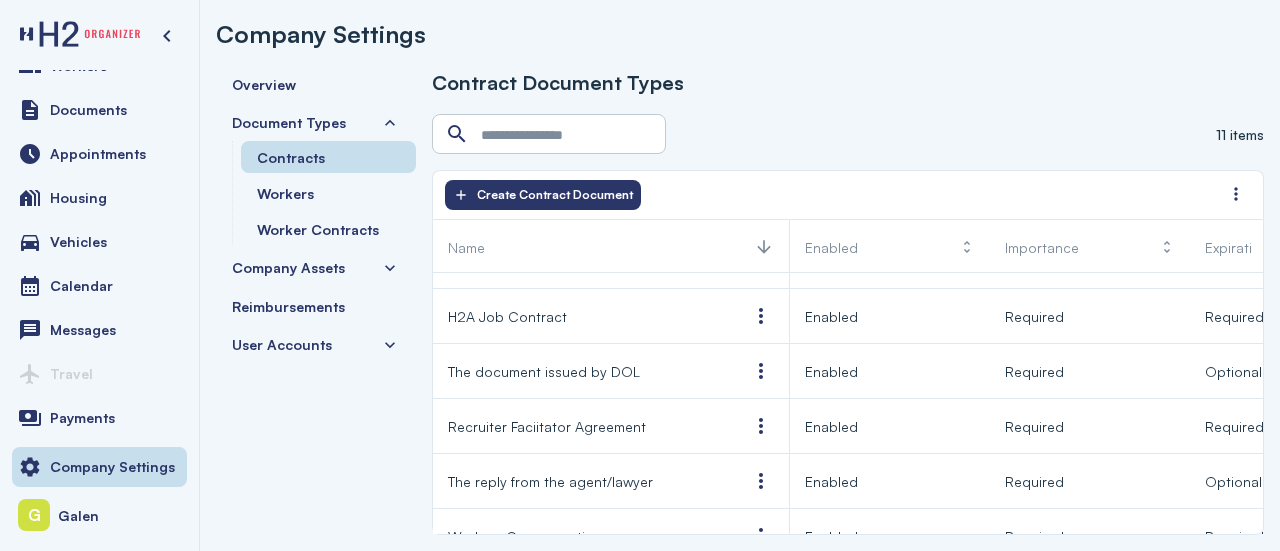 scroll, scrollTop: 346, scrollLeft: 0, axis: vertical 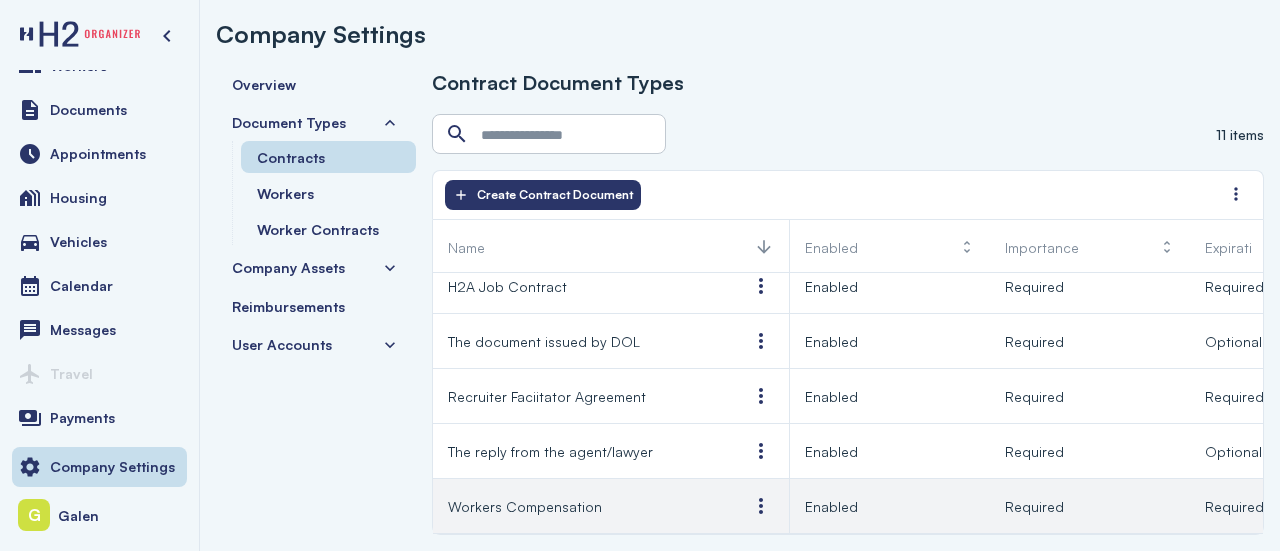 click on "Enabled" at bounding box center (831, 506) 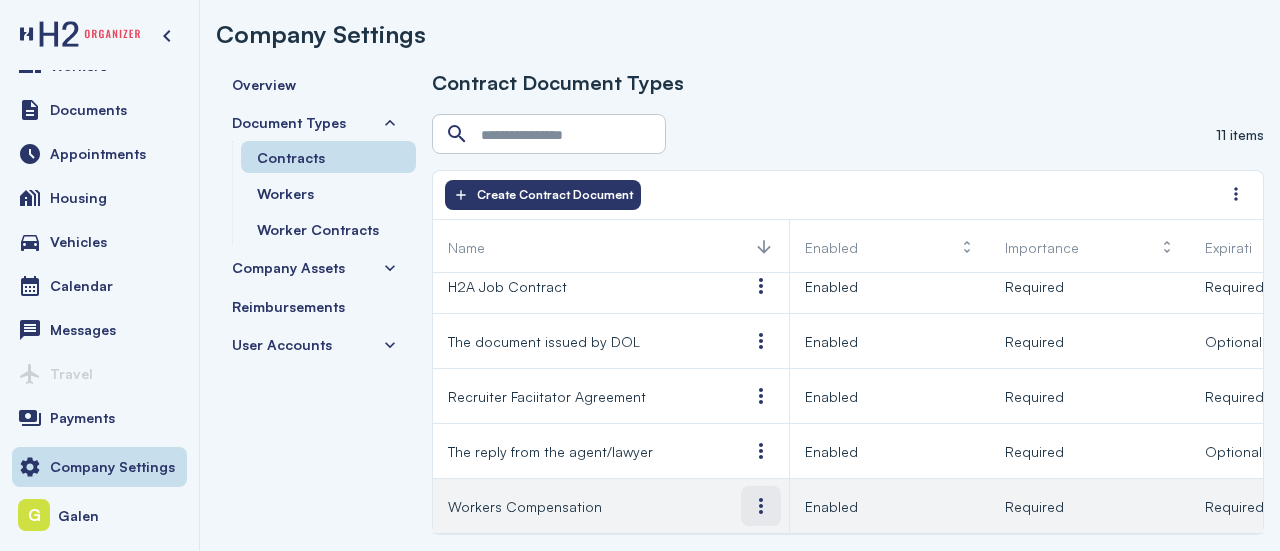 click at bounding box center [761, 506] 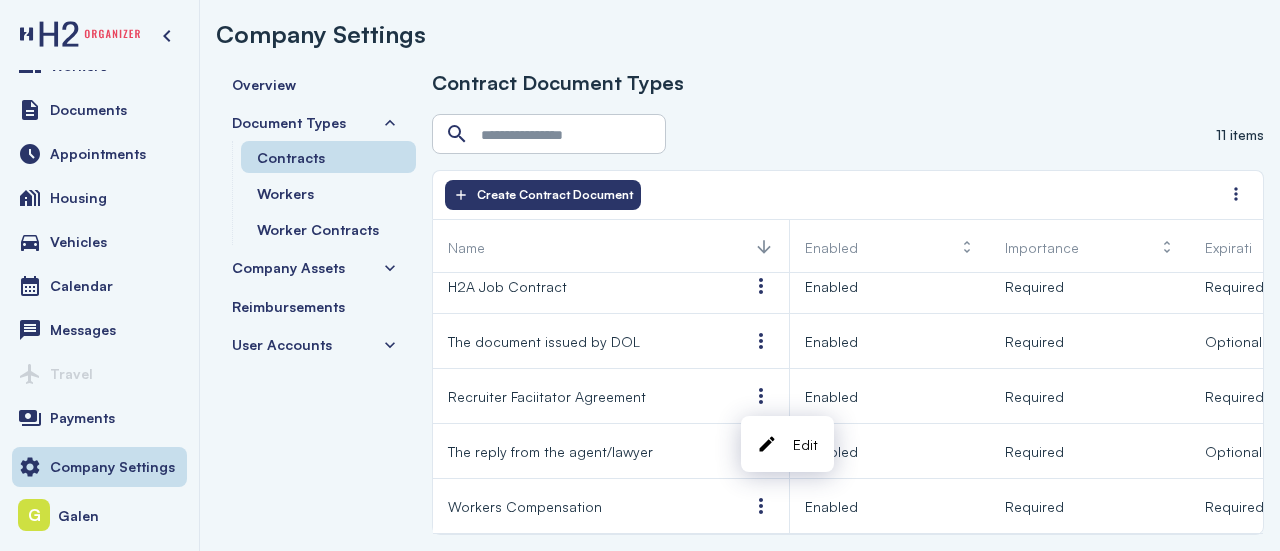 click on "Edit" at bounding box center [805, 444] 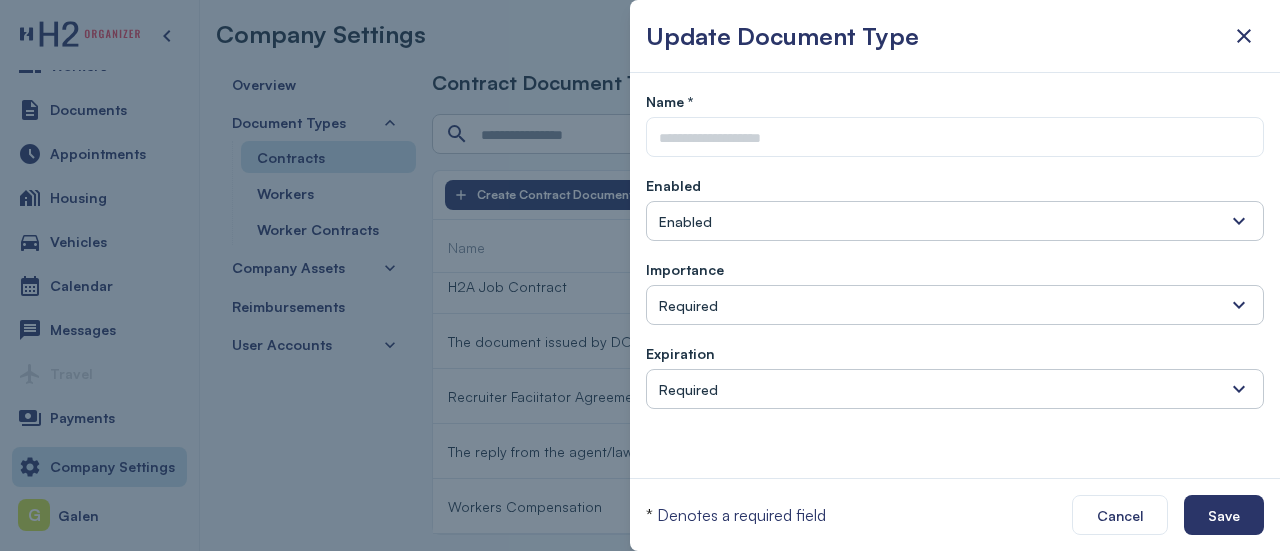 click on "Enabled" at bounding box center (955, 221) 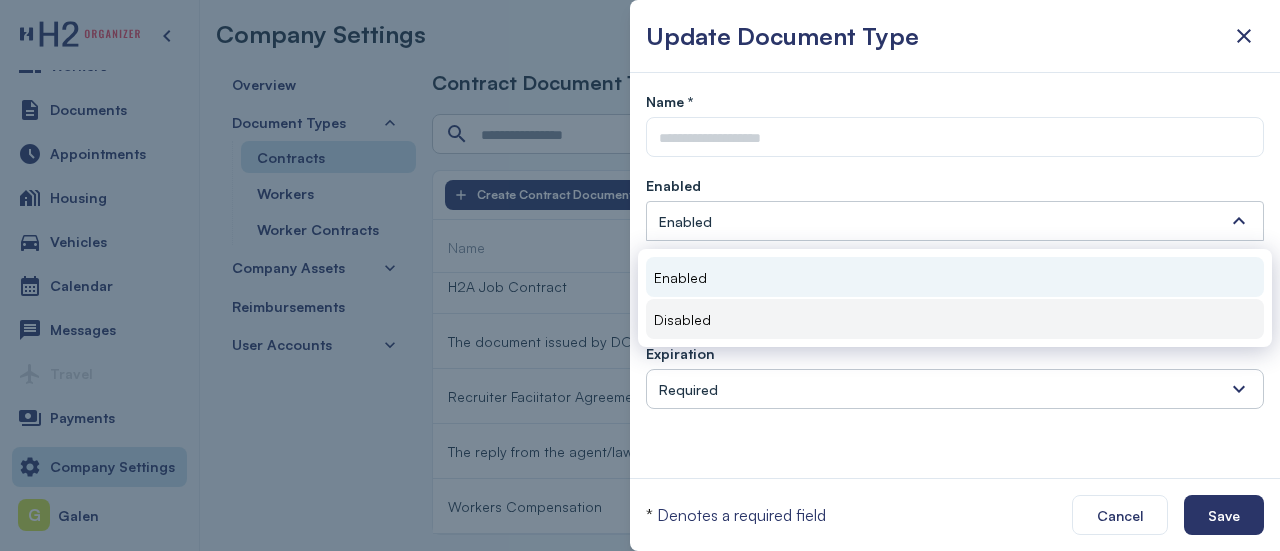 click on "Disabled" at bounding box center (955, 319) 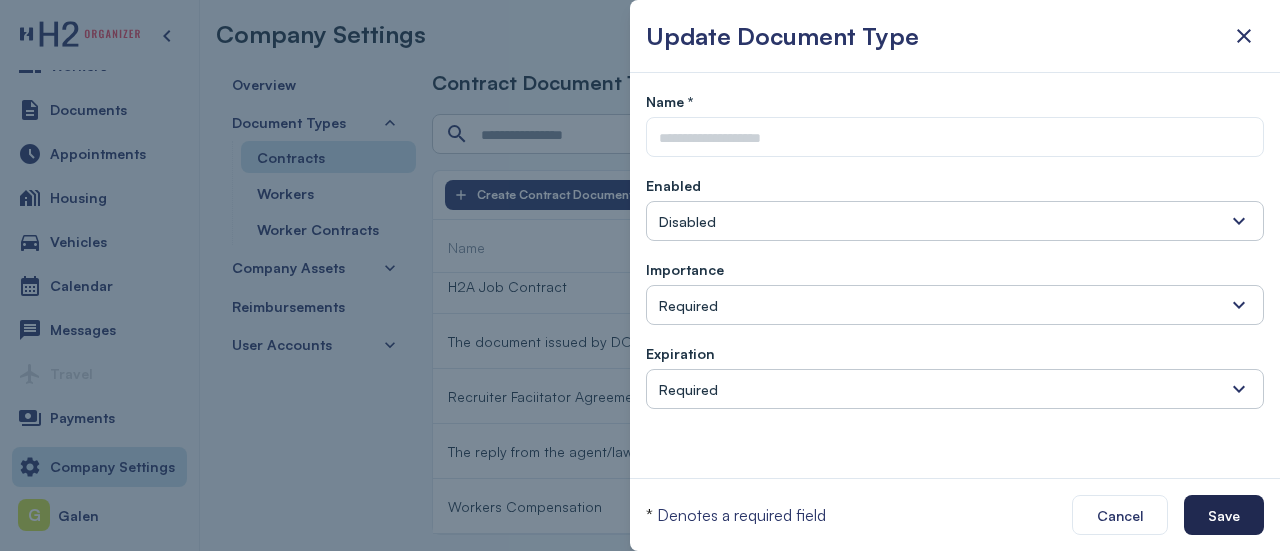 click on "Save" at bounding box center (1224, 515) 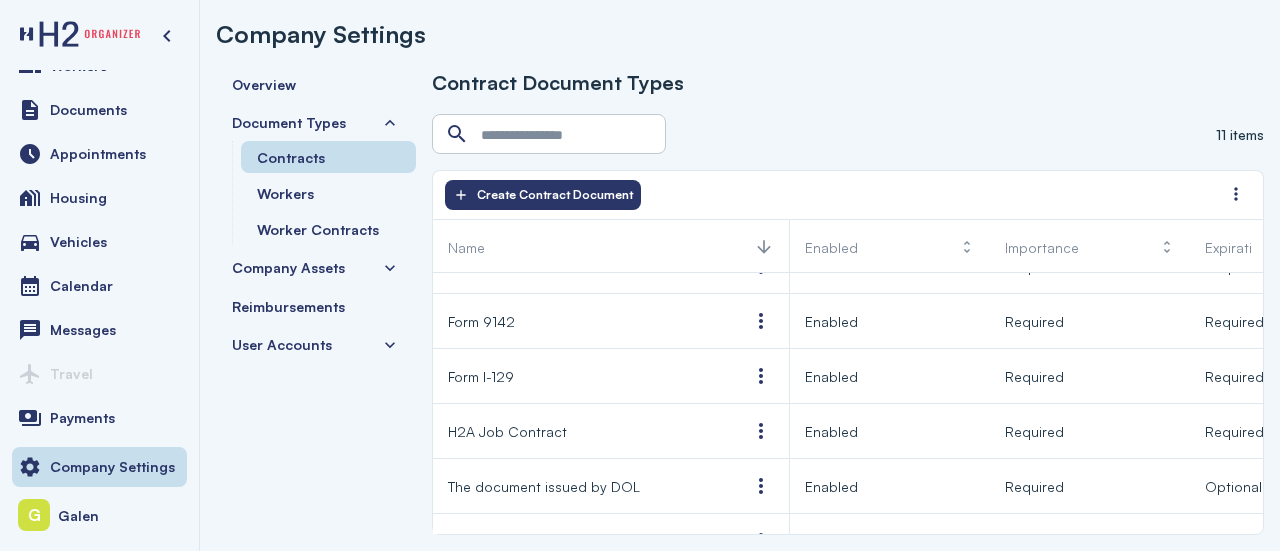 scroll, scrollTop: 346, scrollLeft: 0, axis: vertical 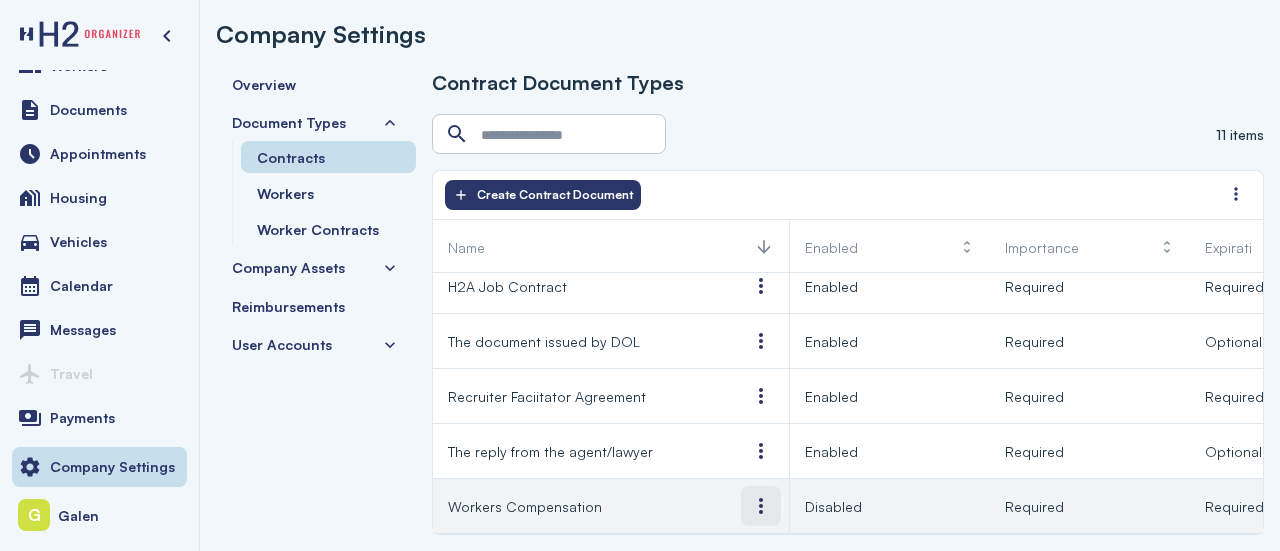 click at bounding box center (761, 506) 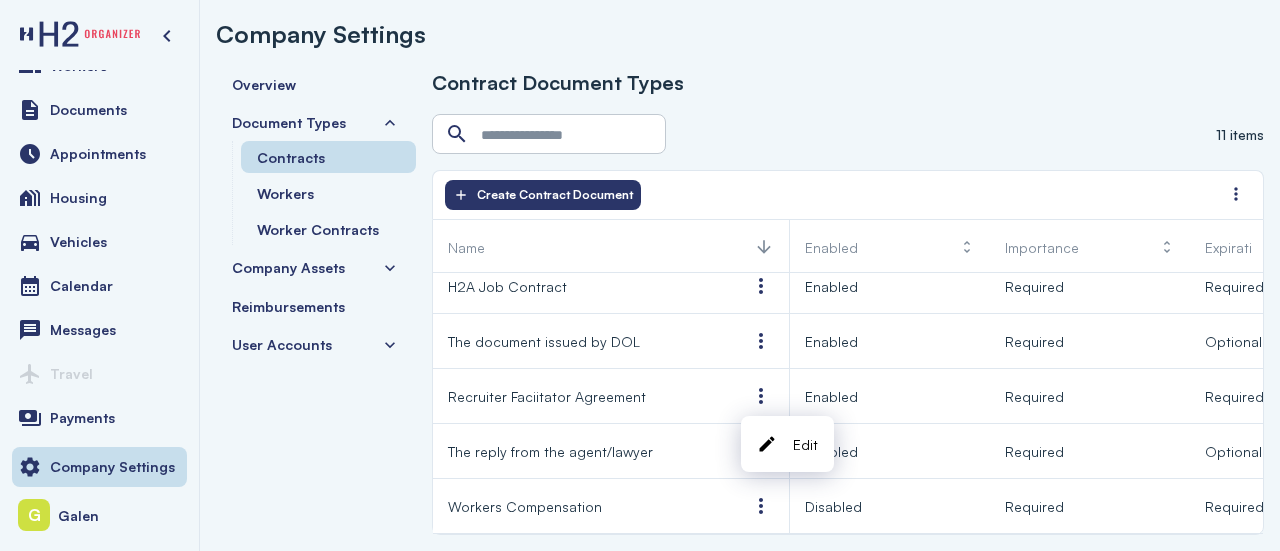 click at bounding box center (767, 444) 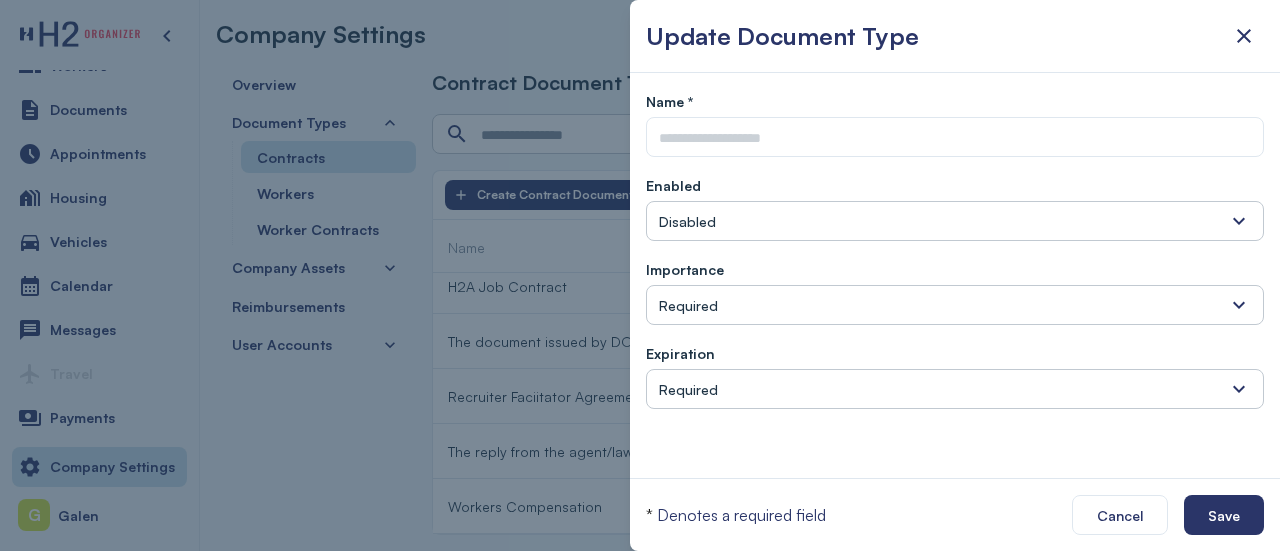 click on "Disabled" at bounding box center (955, 221) 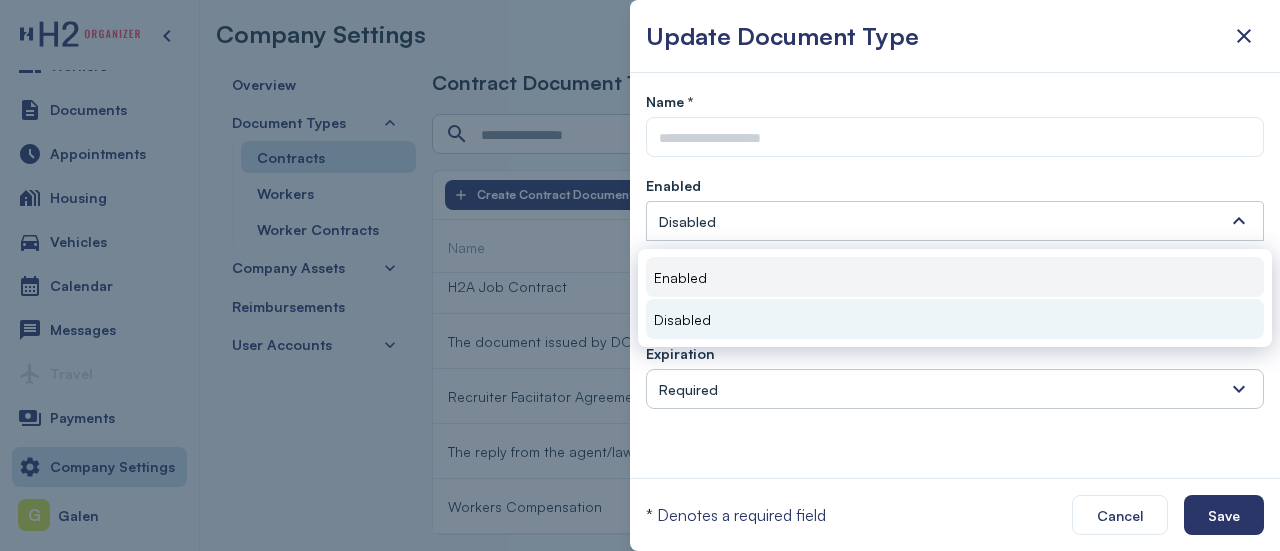 click on "Enabled" at bounding box center [955, 277] 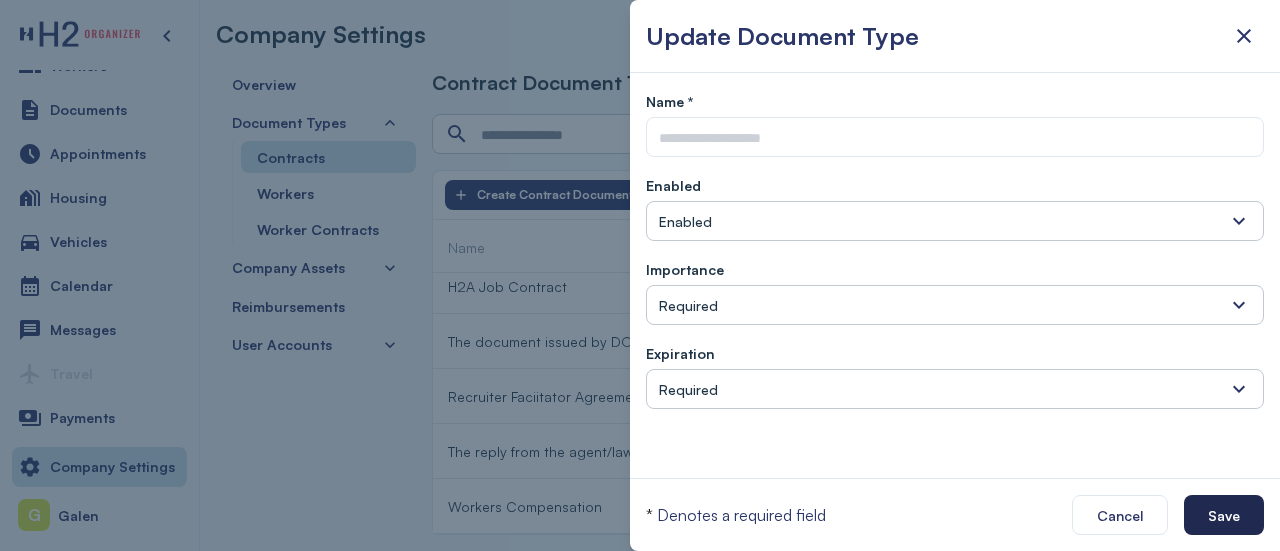 click on "Save" at bounding box center (1224, 515) 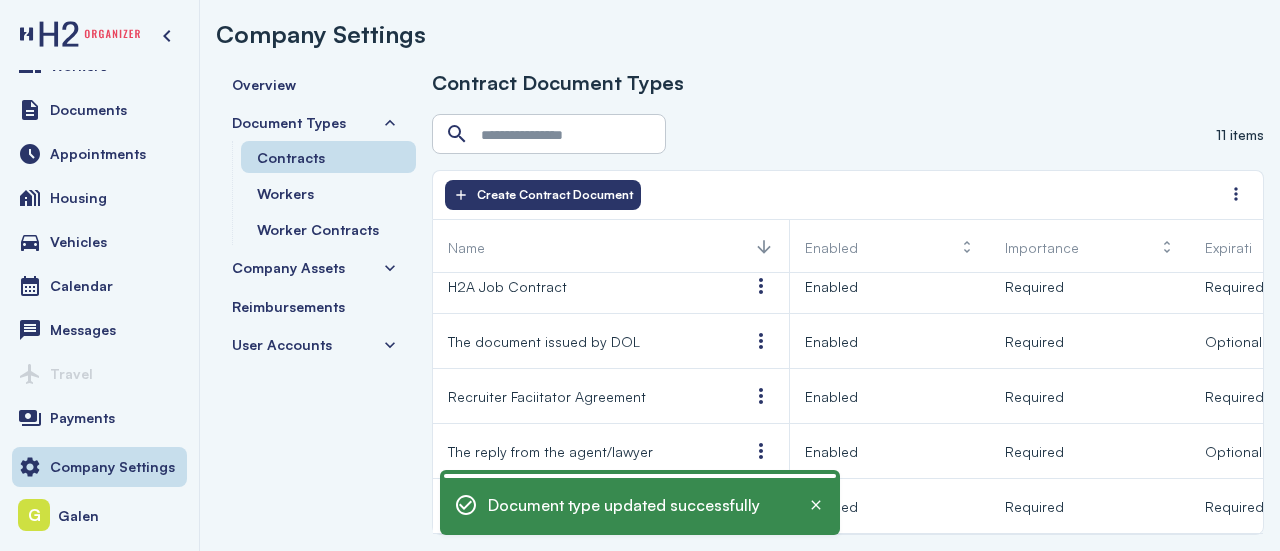 click on "Contracts Workers Worker Contracts" at bounding box center [324, 193] 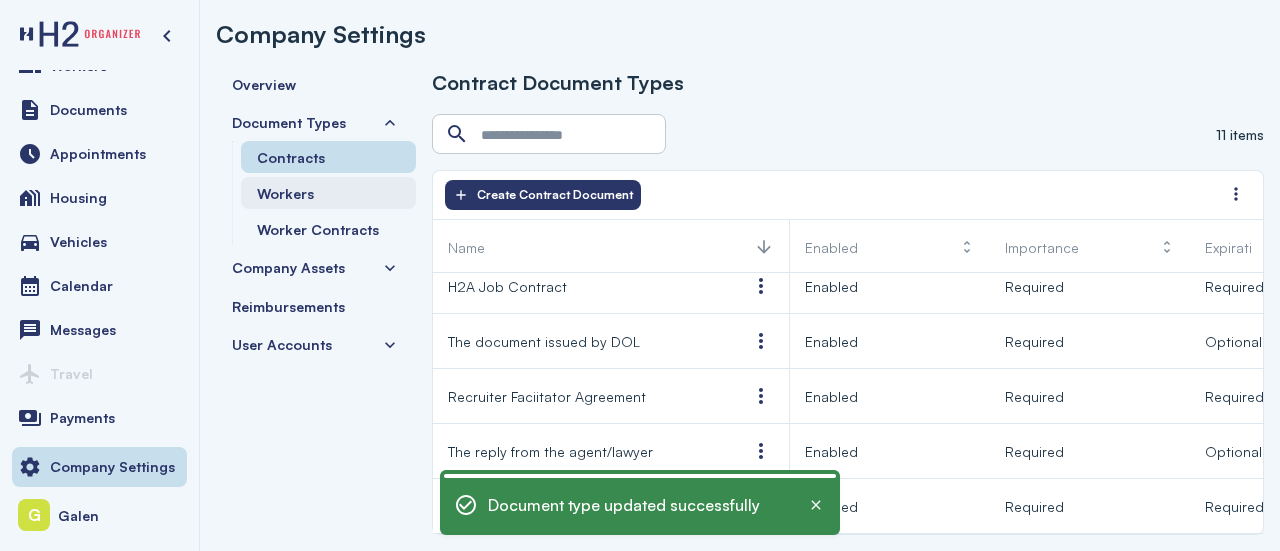 click on "Workers" at bounding box center [285, 193] 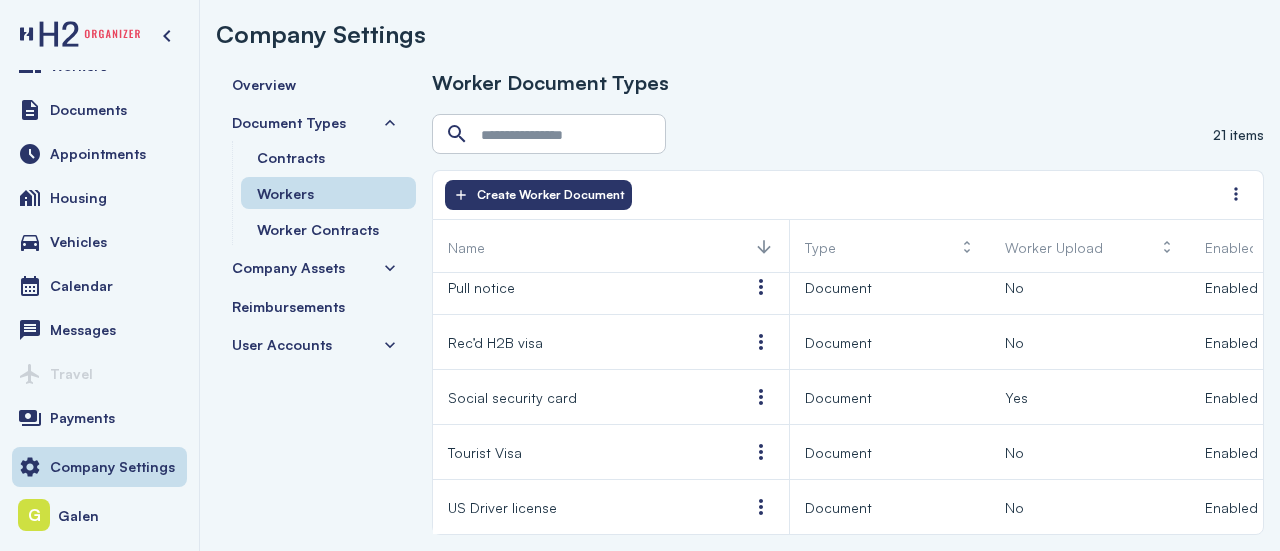 scroll, scrollTop: 886, scrollLeft: 0, axis: vertical 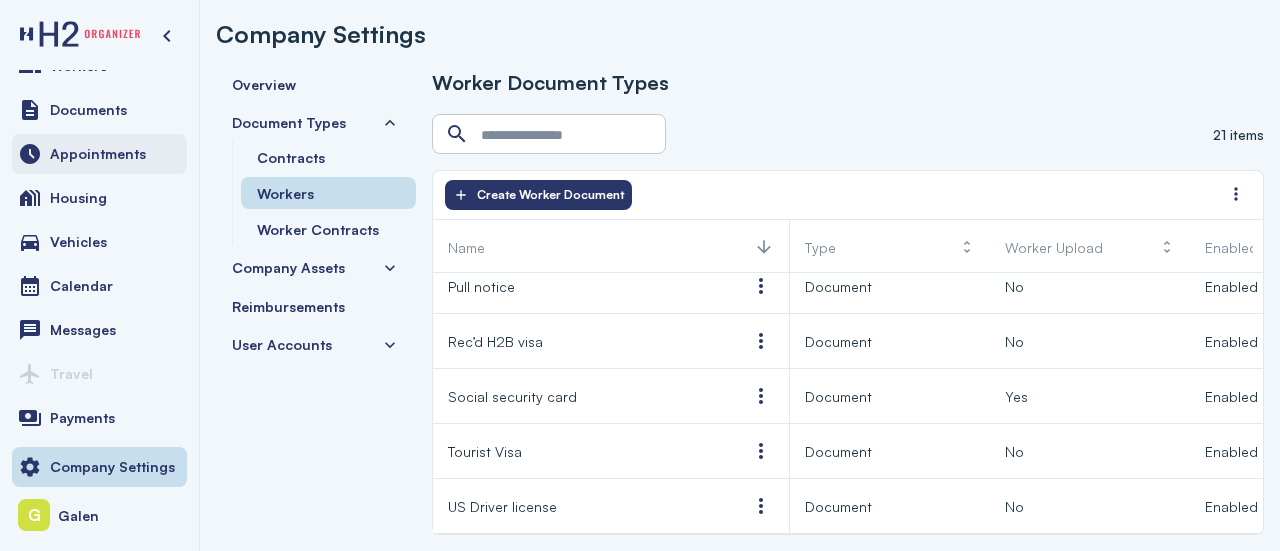 click on "Appointments" at bounding box center [98, 154] 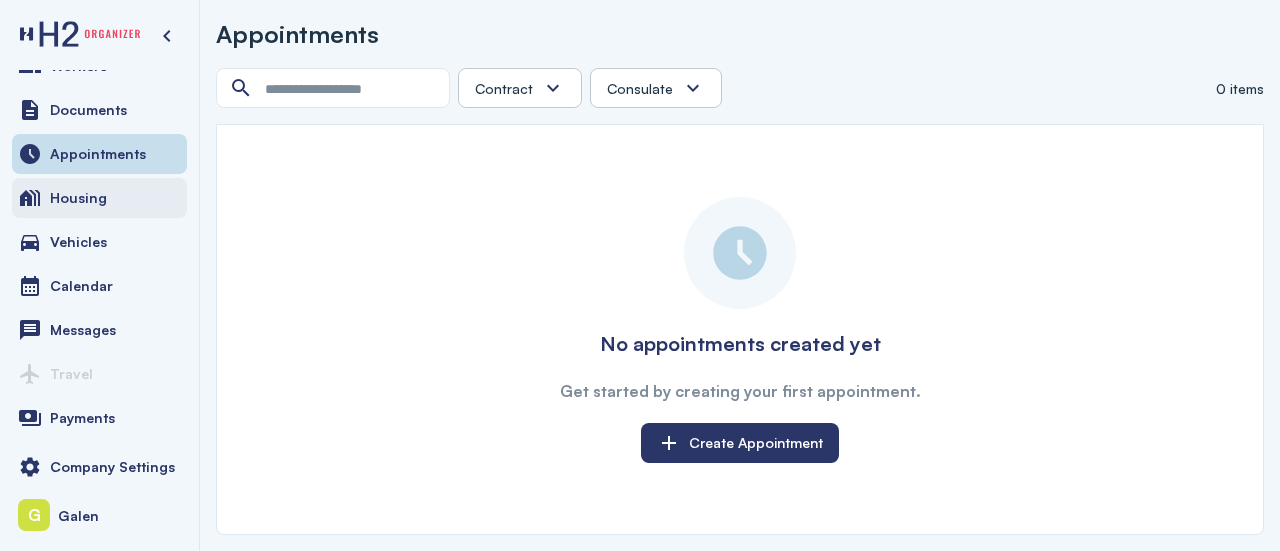 click on "Housing" at bounding box center (99, 198) 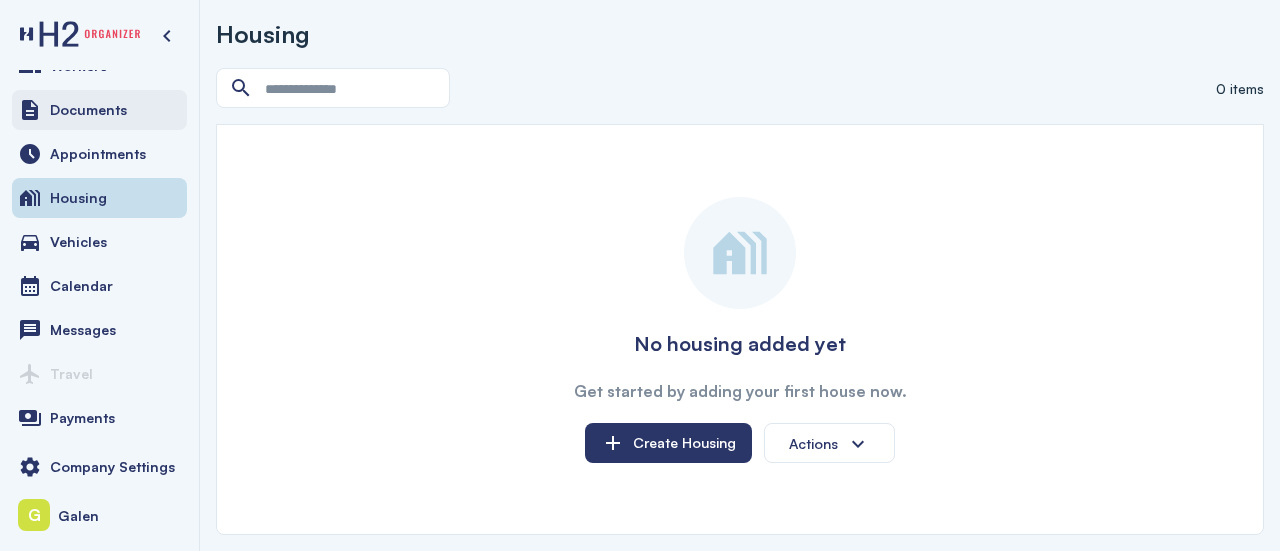 click on "Documents" at bounding box center [88, 110] 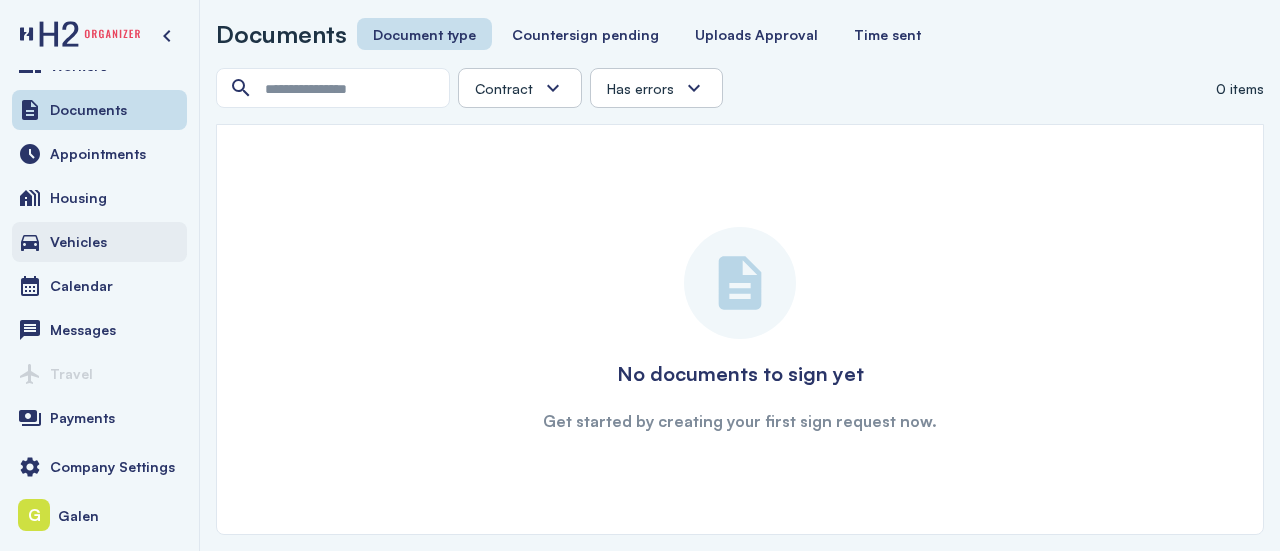 scroll, scrollTop: 0, scrollLeft: 0, axis: both 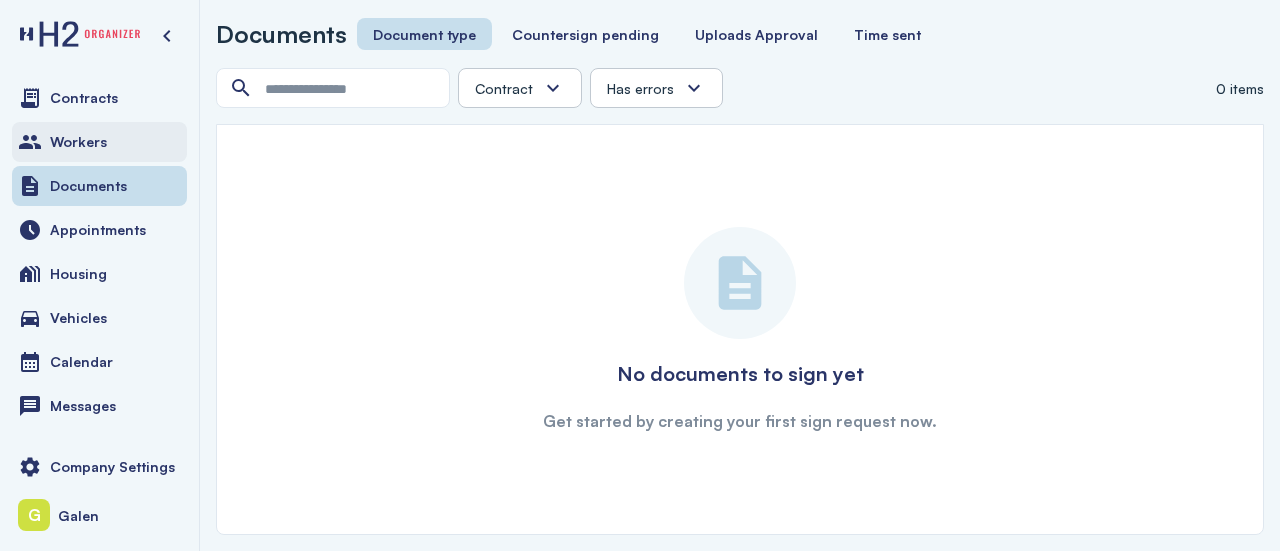 click on "Workers" at bounding box center [78, 142] 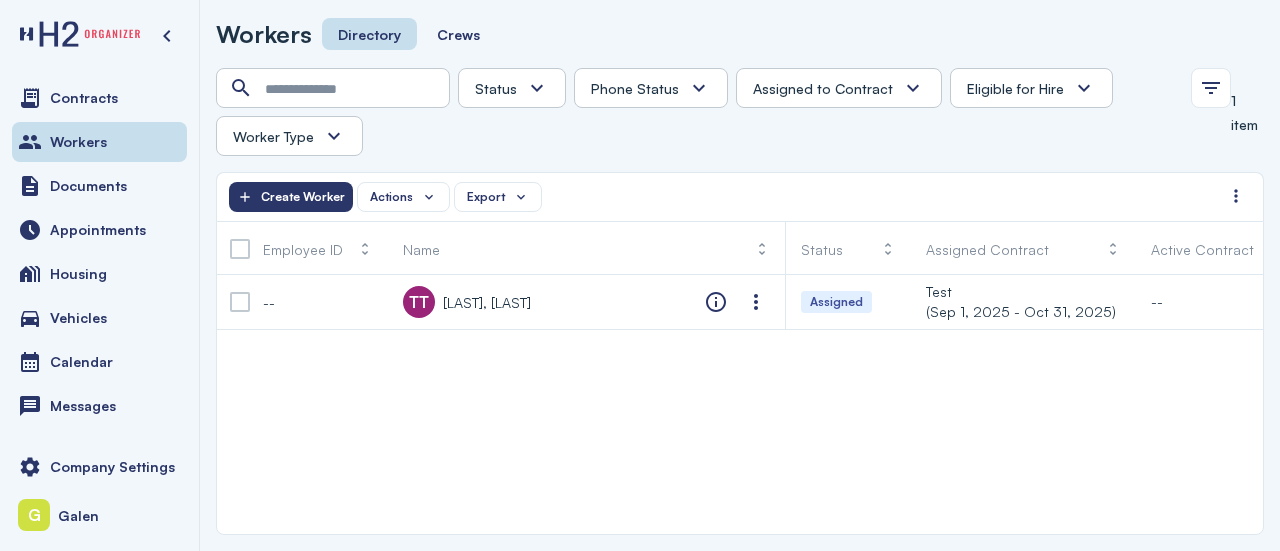 click at bounding box center (334, 136) 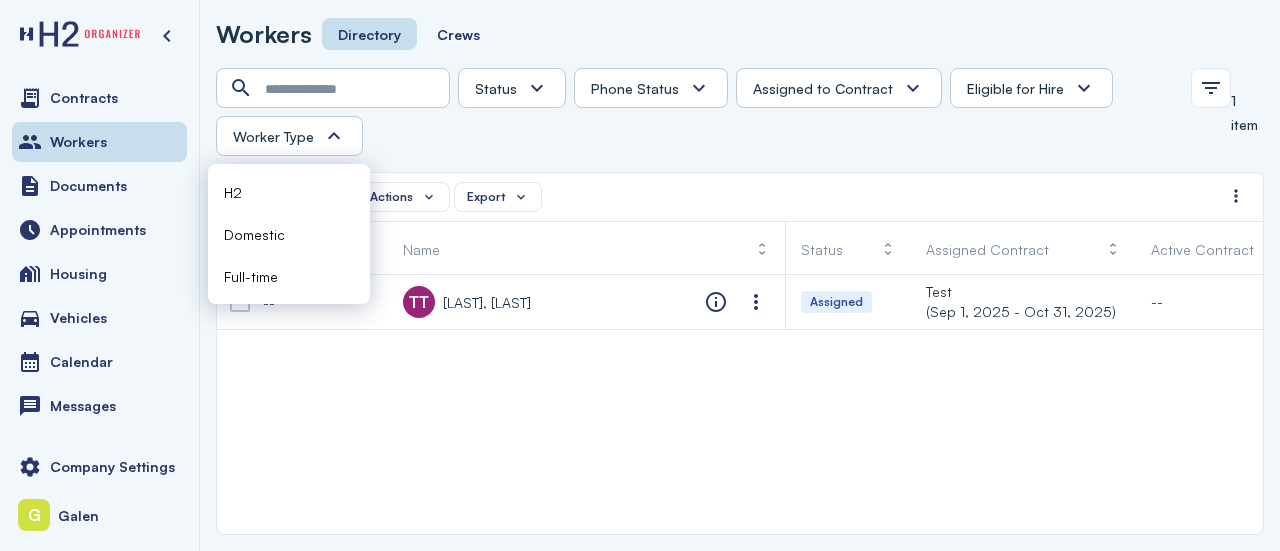 click on "Status         Absconded Assigned Available Employed End of Contract Quit     Phone Status         Unknown Pending Failed Verified     Assigned to Contract         Yes No     Eligible for Hire         Yes No     Worker Type" at bounding box center (697, 112) 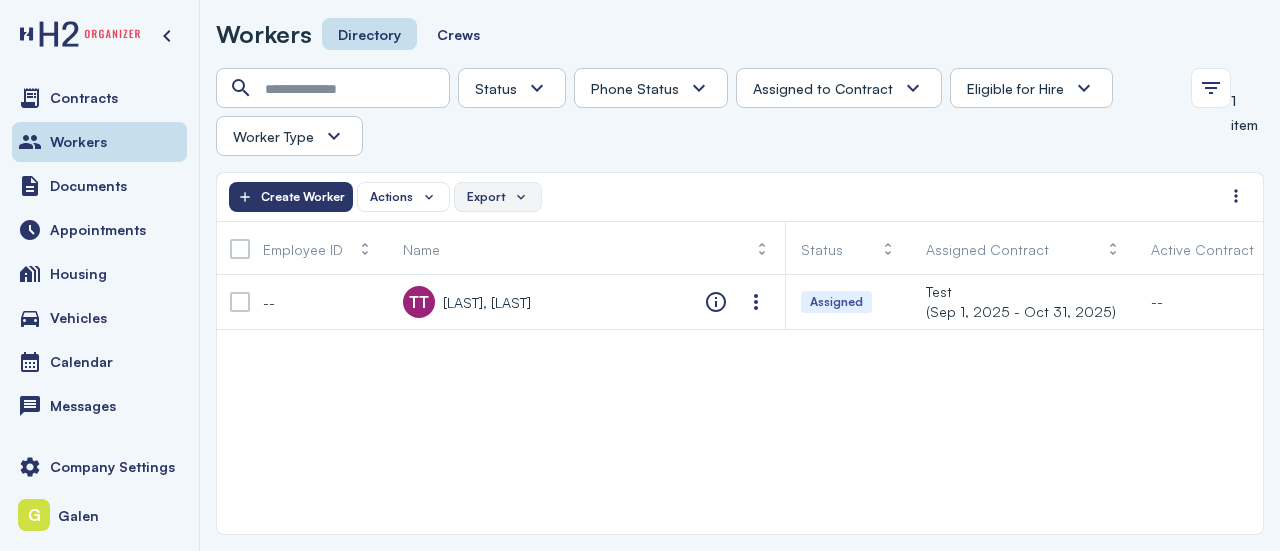 click on "Export" at bounding box center (498, 197) 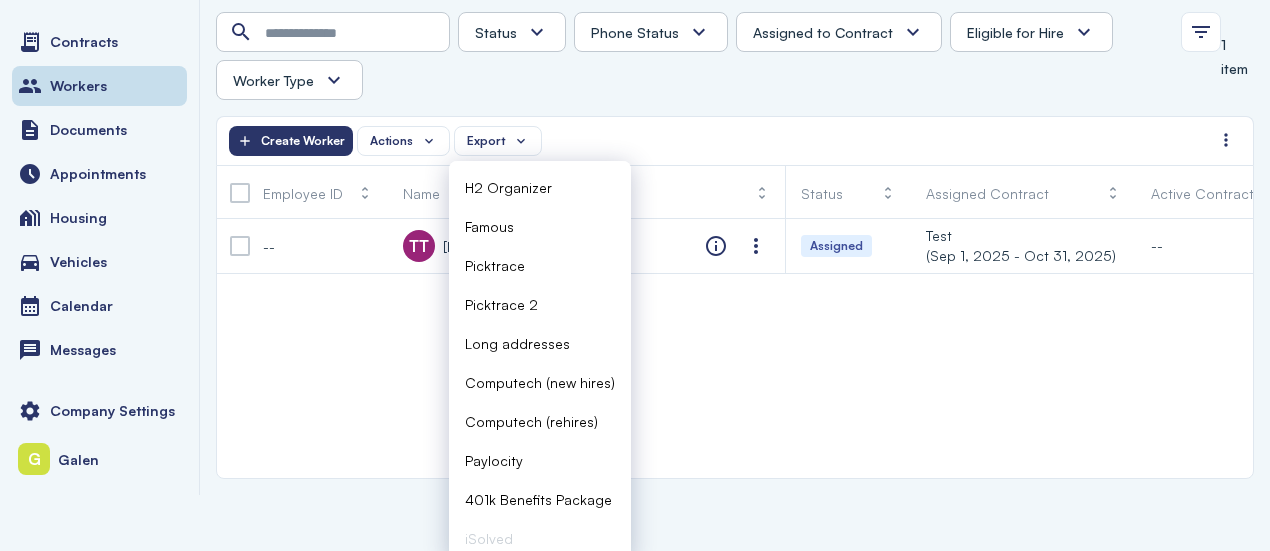 scroll, scrollTop: 66, scrollLeft: 0, axis: vertical 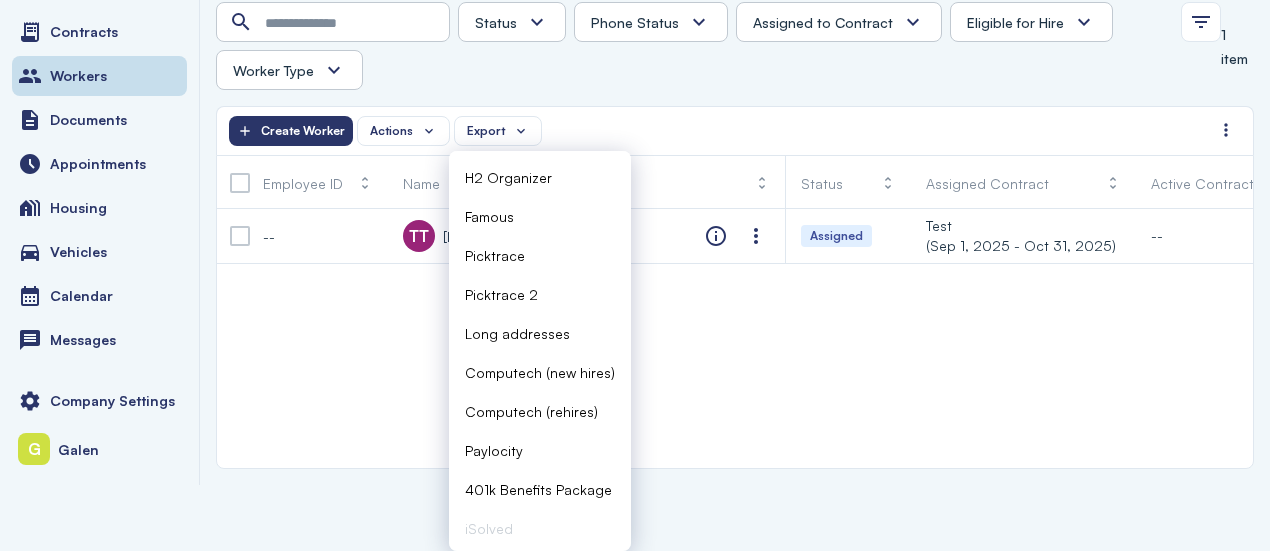 click on "-- TT       [LAST], [LAST]             Assigned     Test   ([DATE] - [DATE]) -- -- --     H2     Unknown         Unknown Pending Failed Verified" at bounding box center (735, 338) 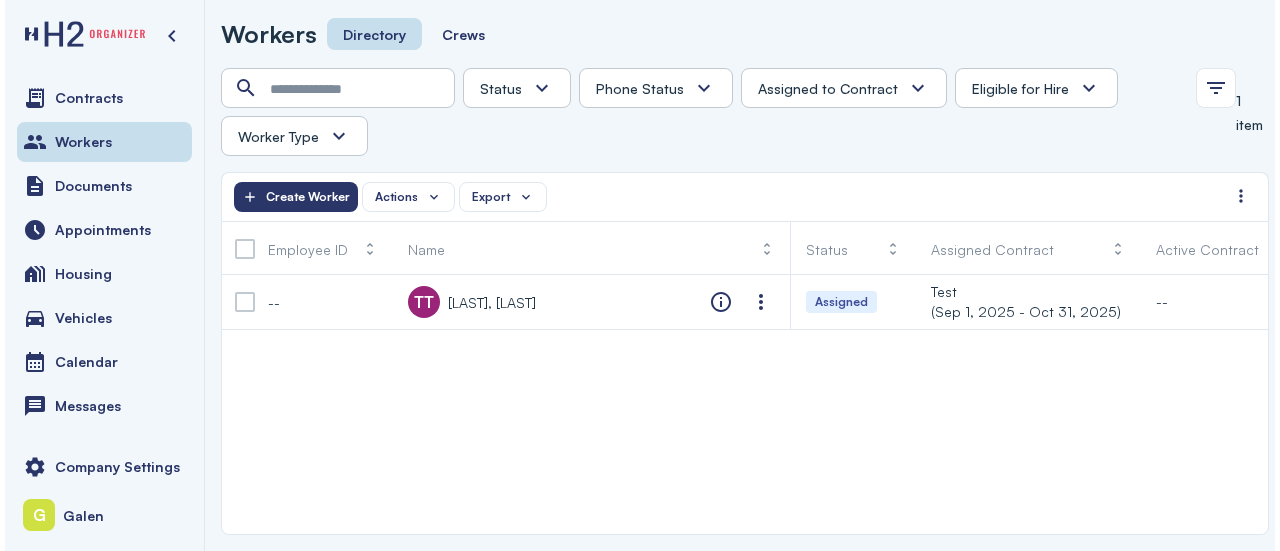 scroll, scrollTop: 0, scrollLeft: 0, axis: both 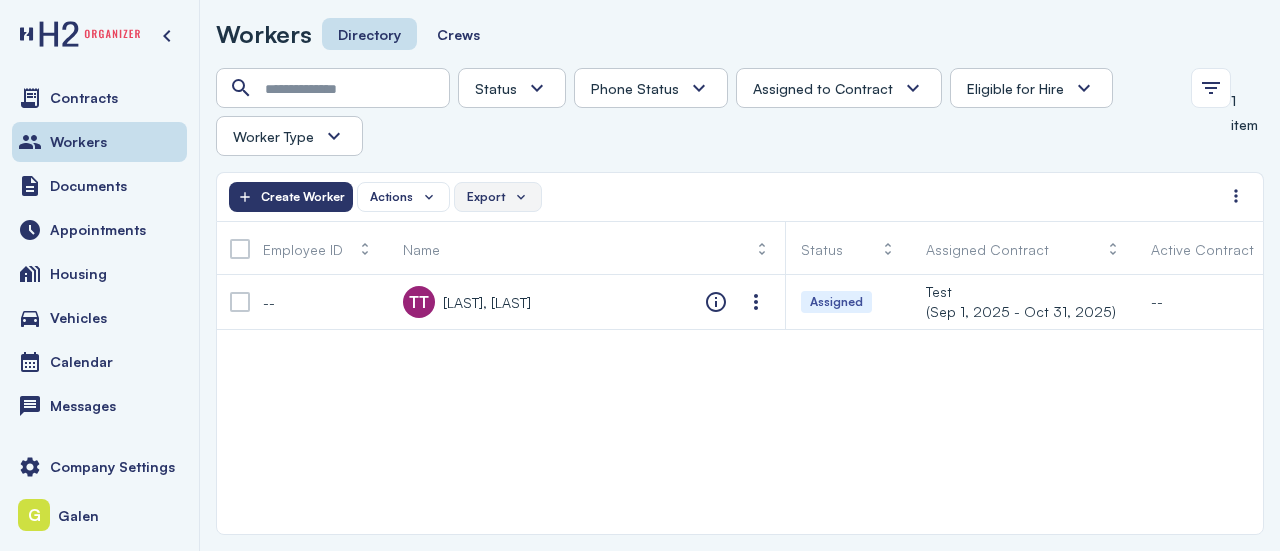 click on "Export" at bounding box center [498, 197] 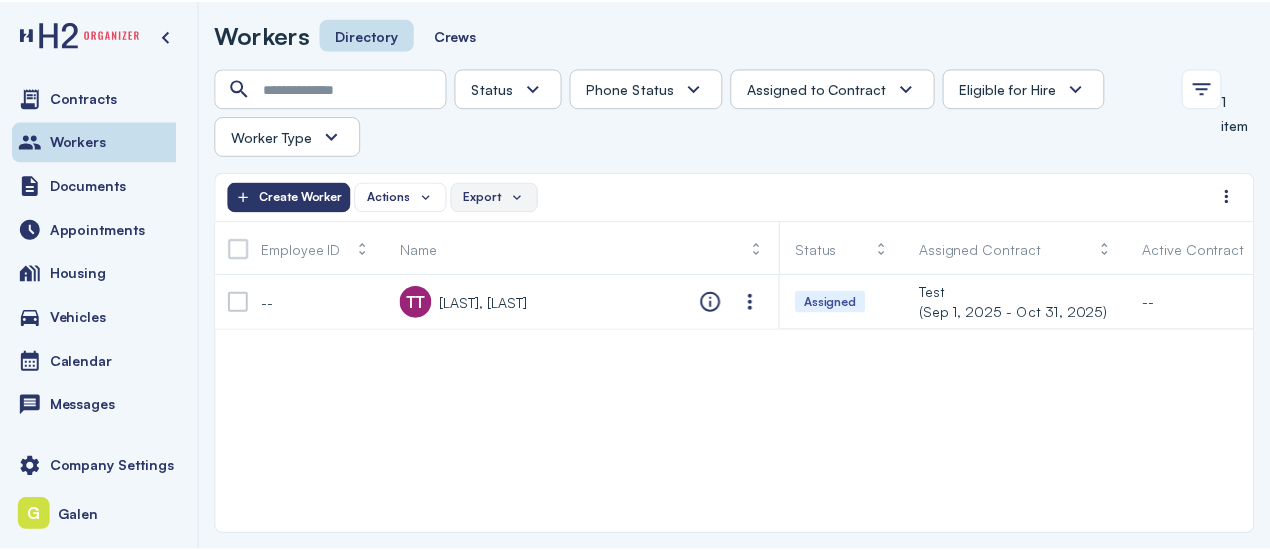 scroll, scrollTop: 56, scrollLeft: 0, axis: vertical 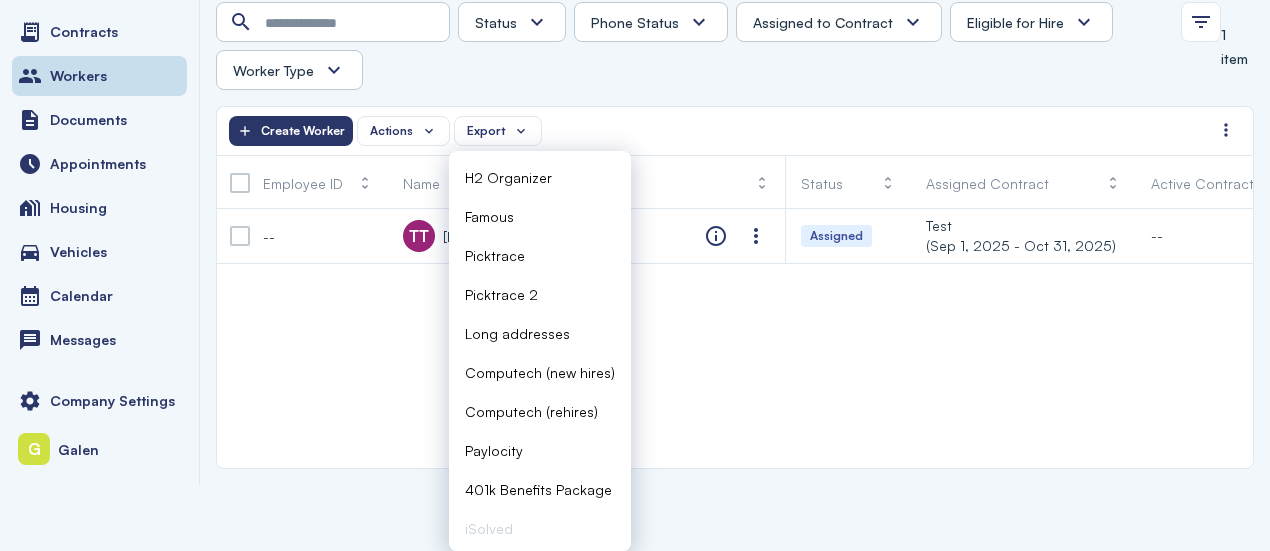 click on "Actions           Export                 Create Worker" at bounding box center [720, 131] 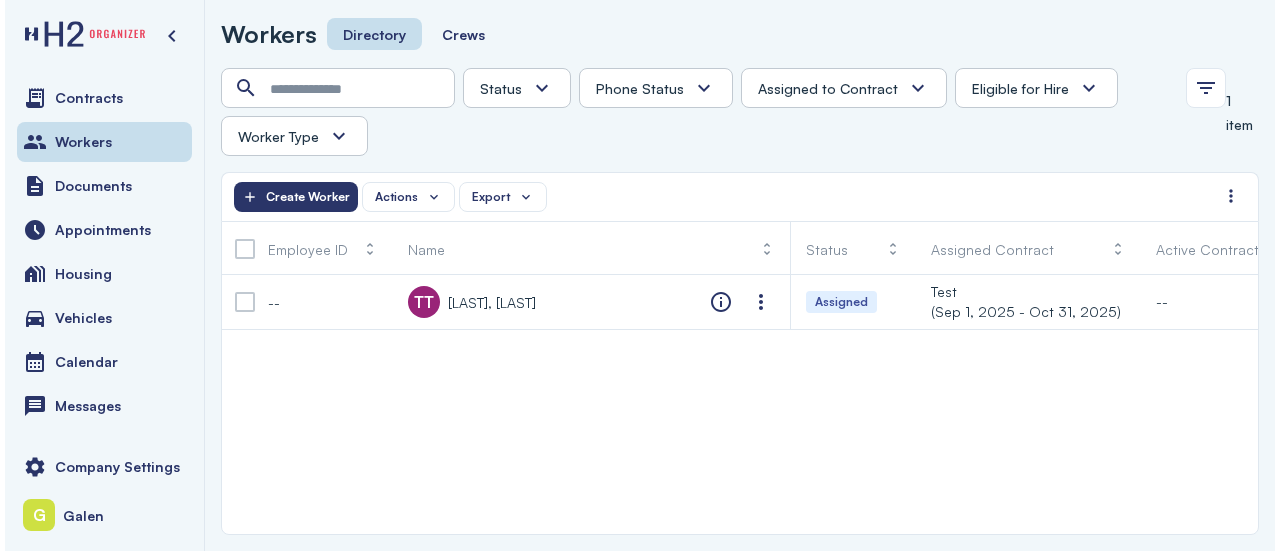 scroll, scrollTop: 0, scrollLeft: 0, axis: both 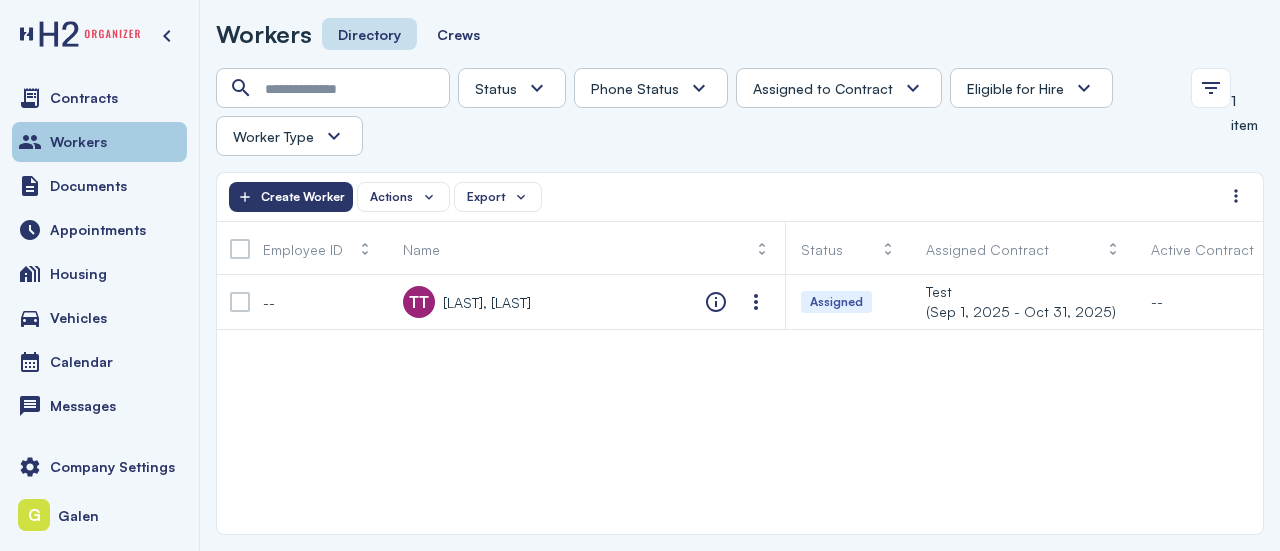 click at bounding box center [30, 142] 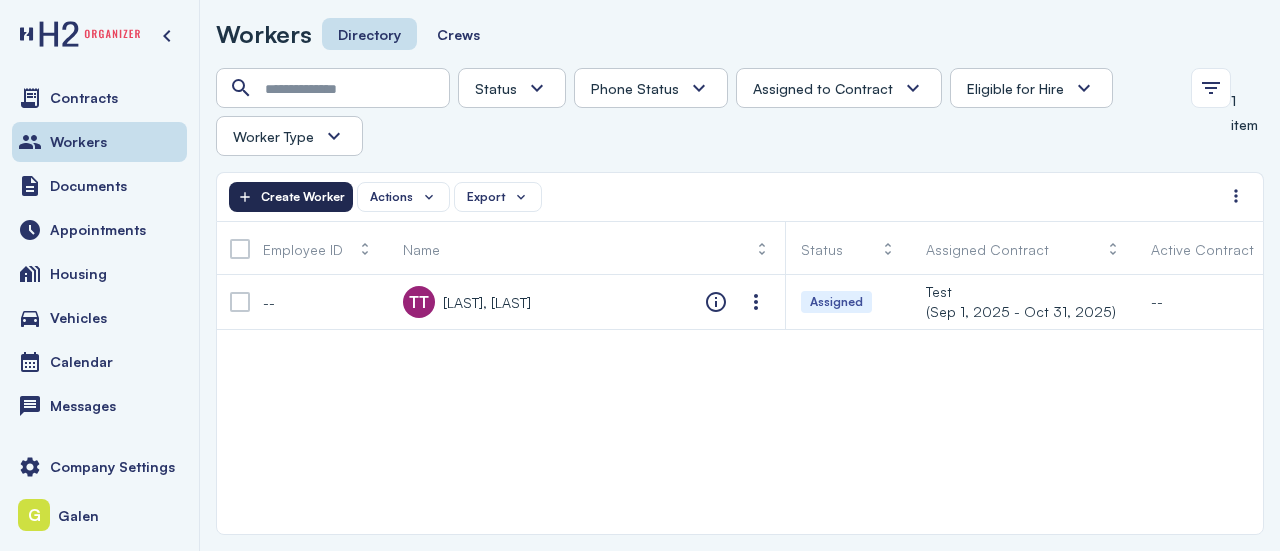 click on "Create Worker" 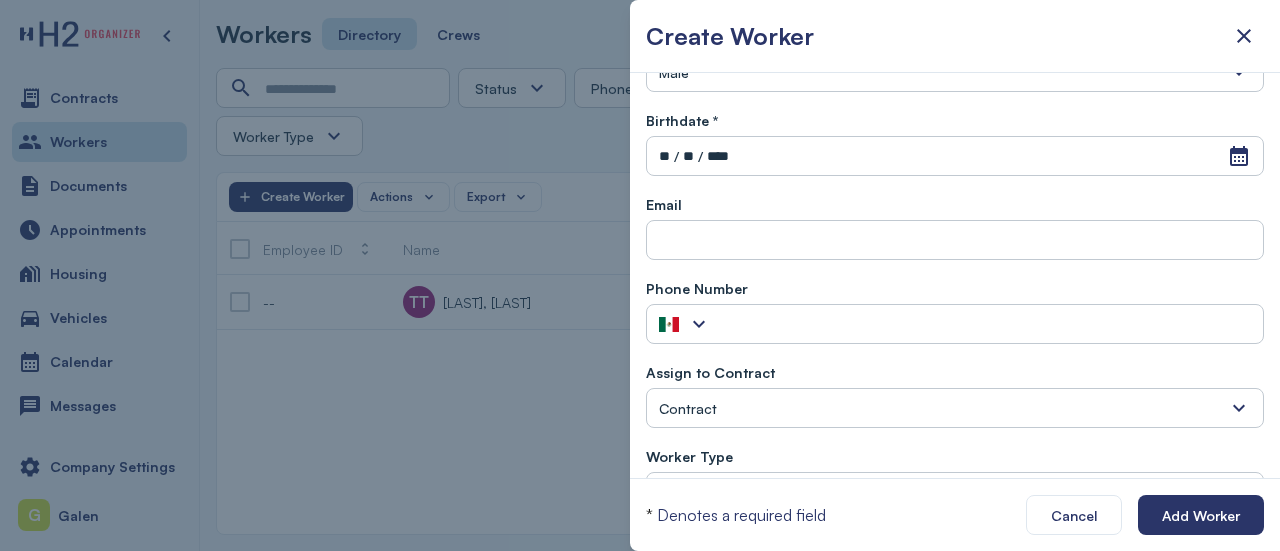 scroll, scrollTop: 366, scrollLeft: 0, axis: vertical 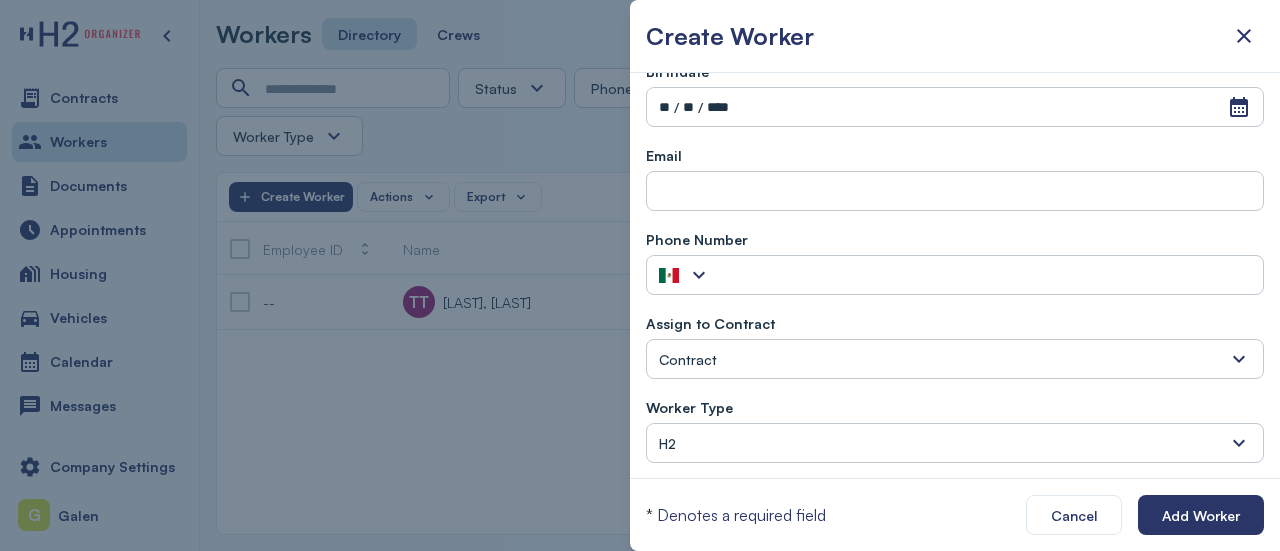 click on "*   Denotes a required field     Cancel         Add Worker" at bounding box center [955, 514] 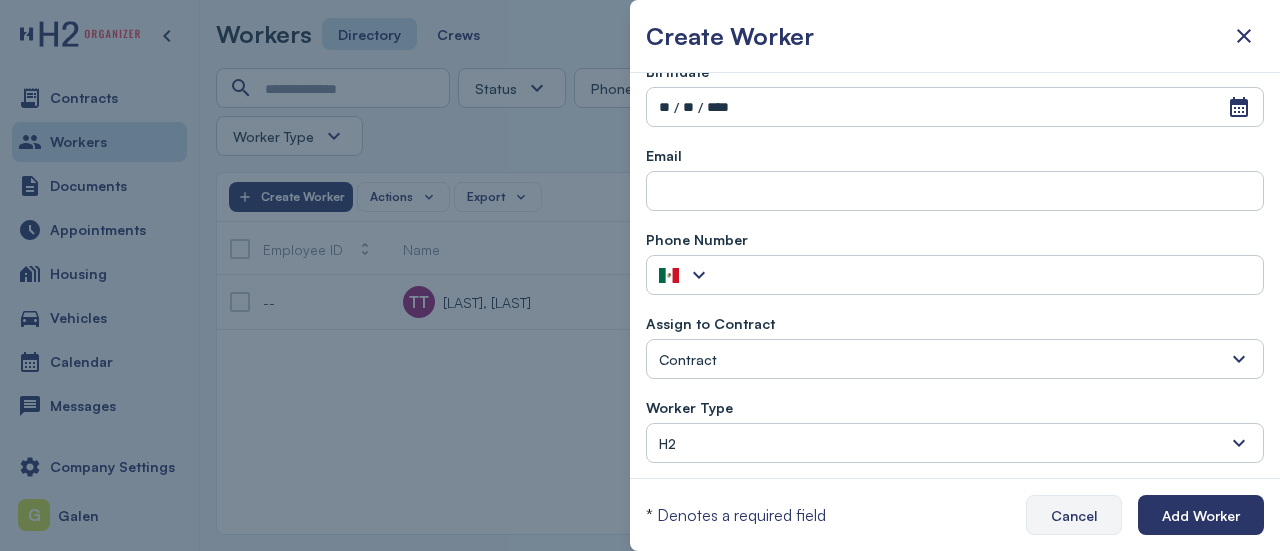 click on "Cancel" at bounding box center [1074, 515] 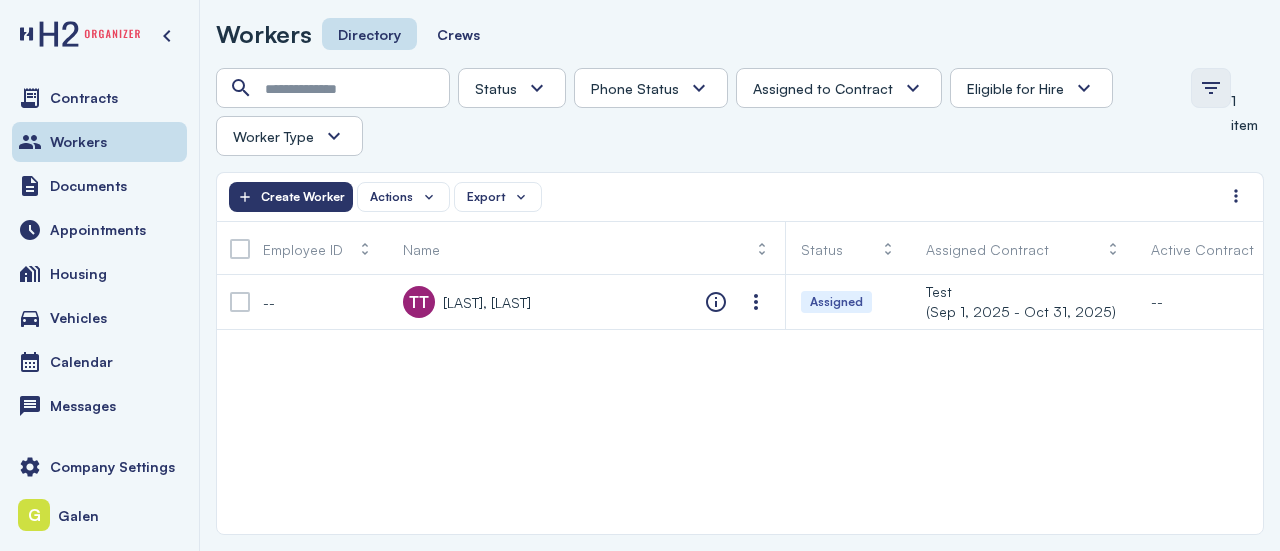 click at bounding box center (1211, 88) 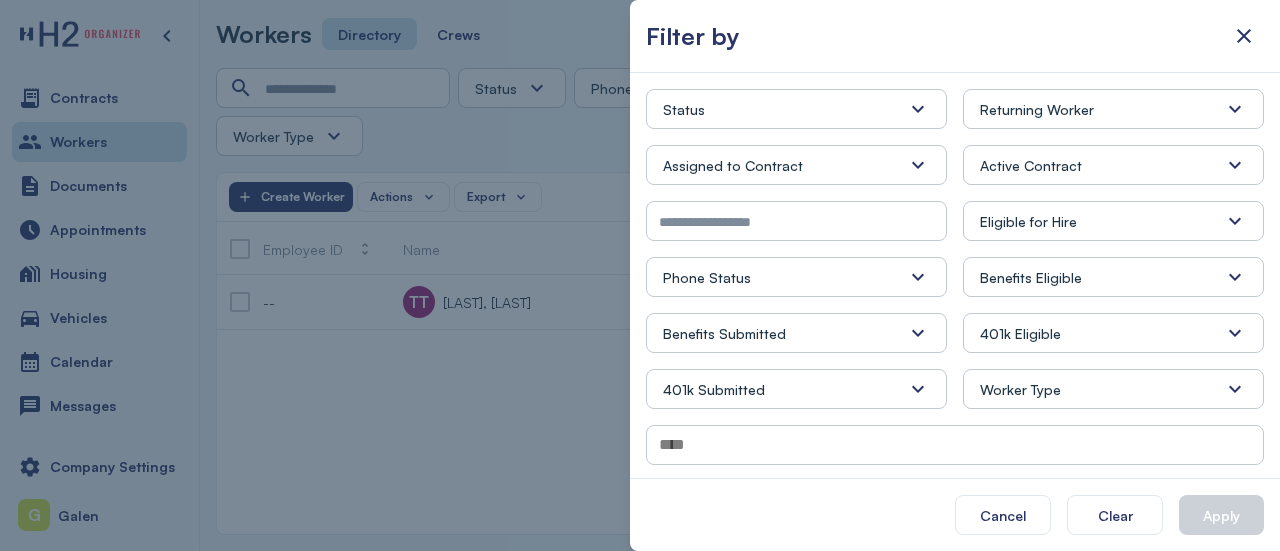 scroll, scrollTop: 57, scrollLeft: 0, axis: vertical 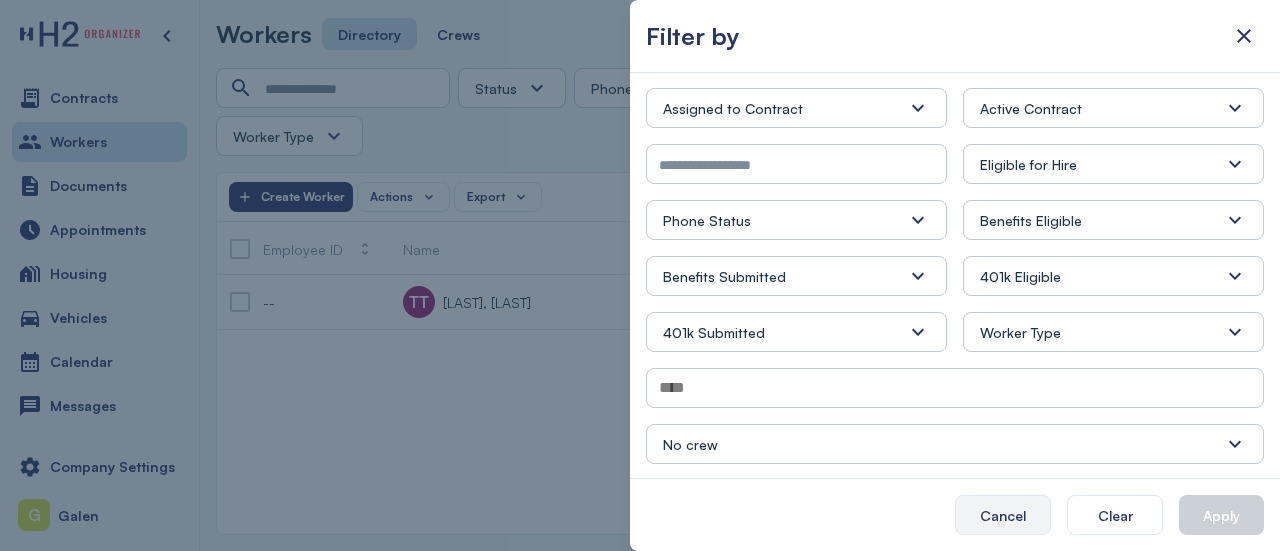 click on "Cancel" at bounding box center (1003, 515) 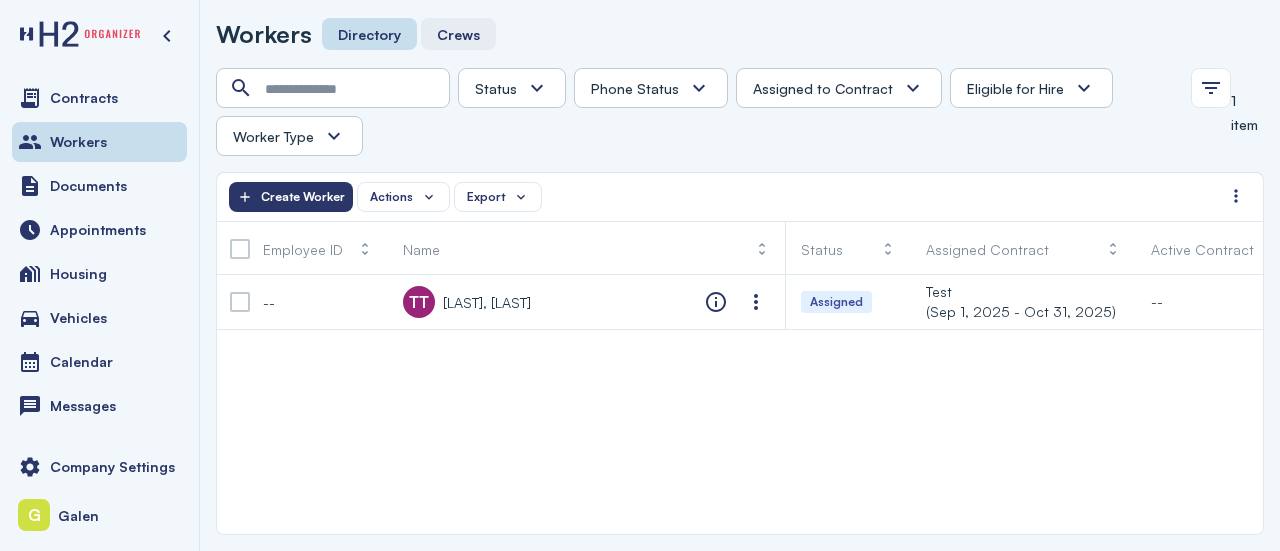 click on "Crews" at bounding box center (458, 34) 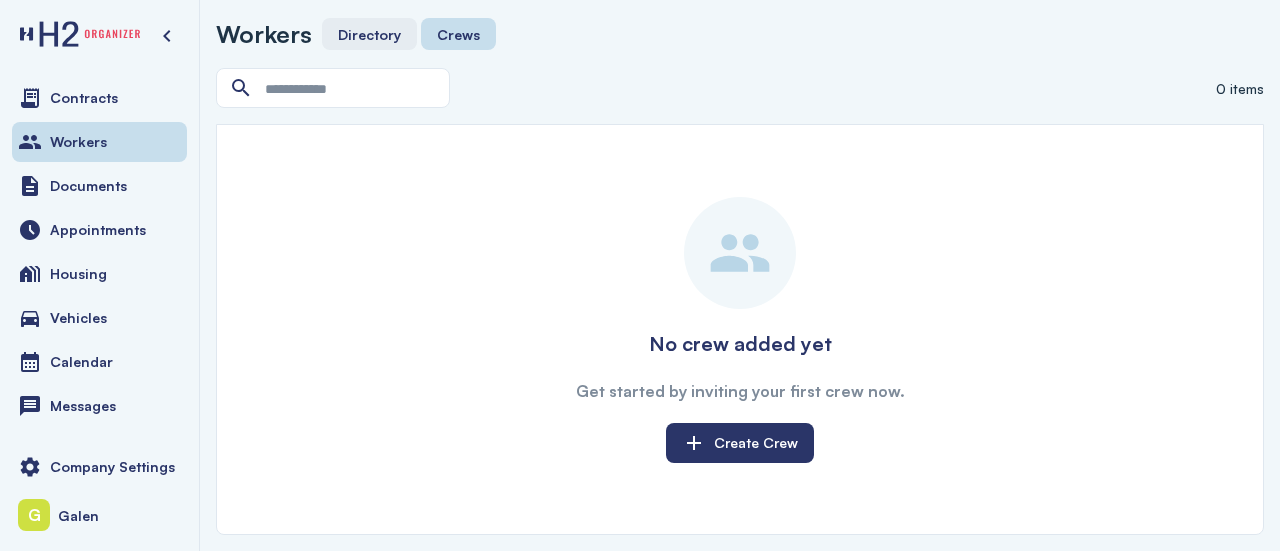 click on "Directory" at bounding box center (369, 34) 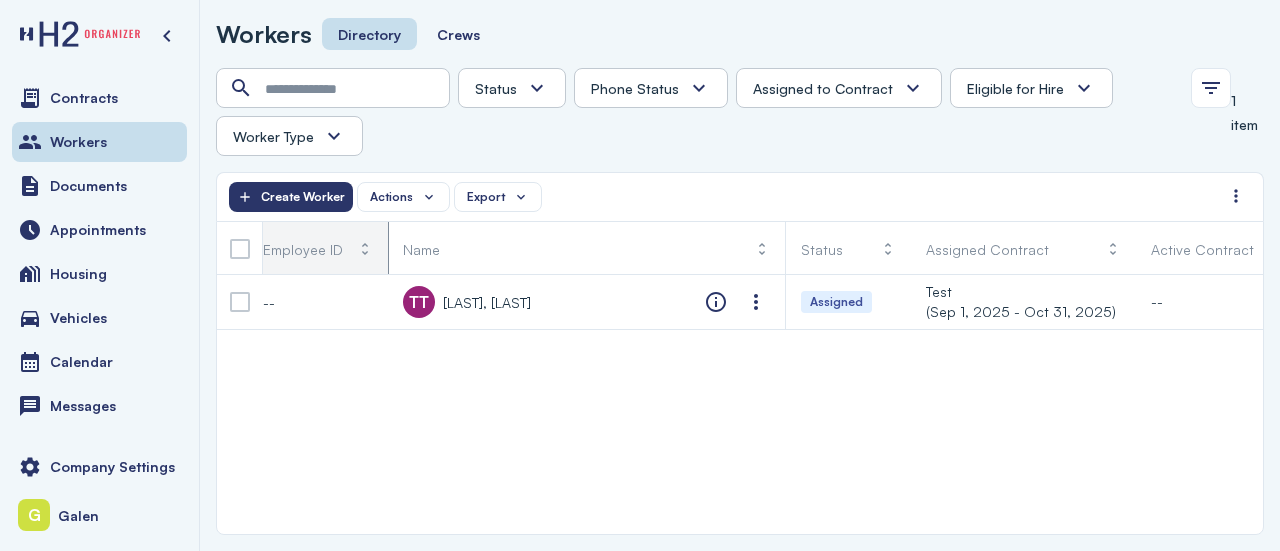 drag, startPoint x: 604, startPoint y: 129, endPoint x: 379, endPoint y: 224, distance: 244.23349 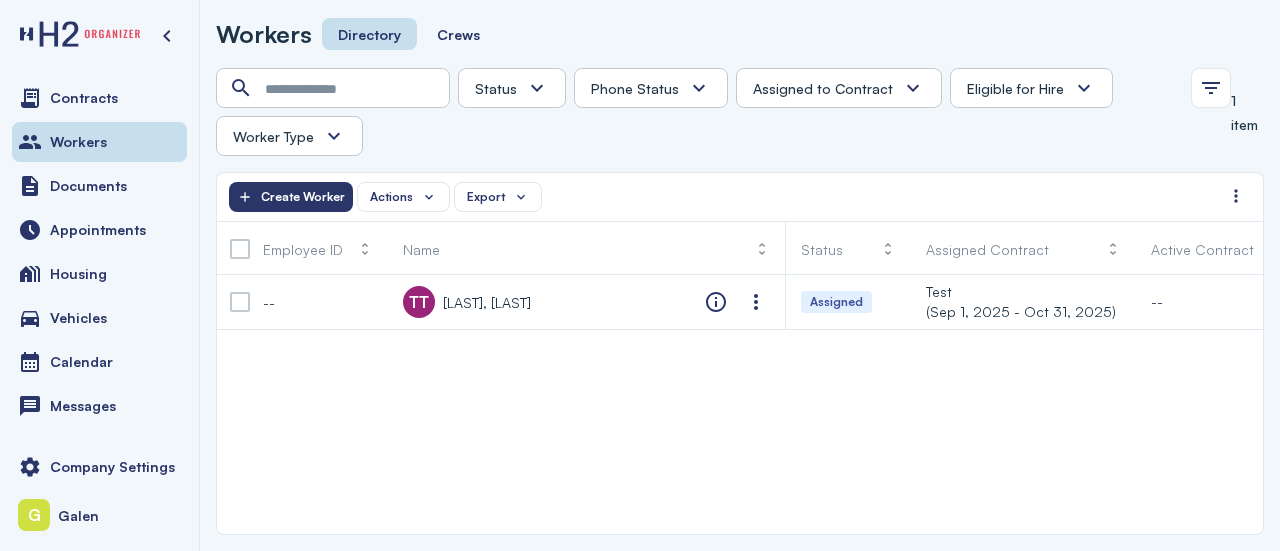 click on "Status         Absconded Assigned Available Employed End of Contract Quit     Phone Status         Unknown Pending Failed Verified     Assigned to Contract         Yes No     Eligible for Hire         Yes No     Worker Type         H2 Domestic Full-time" at bounding box center (697, 112) 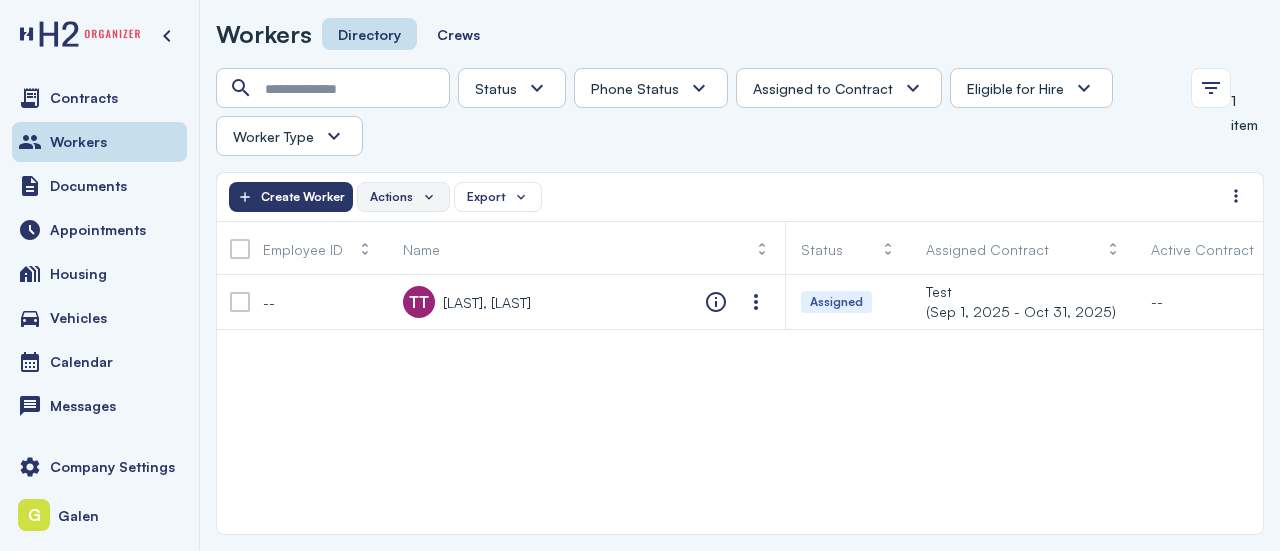 click on "Actions" at bounding box center [391, 197] 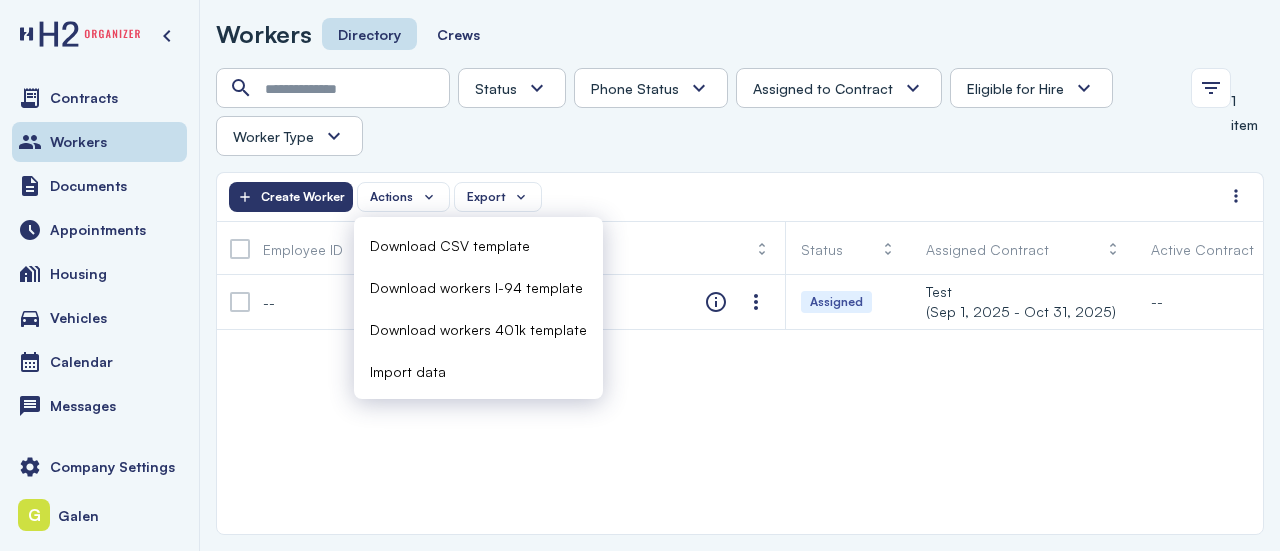 click on "Import data" at bounding box center (408, 371) 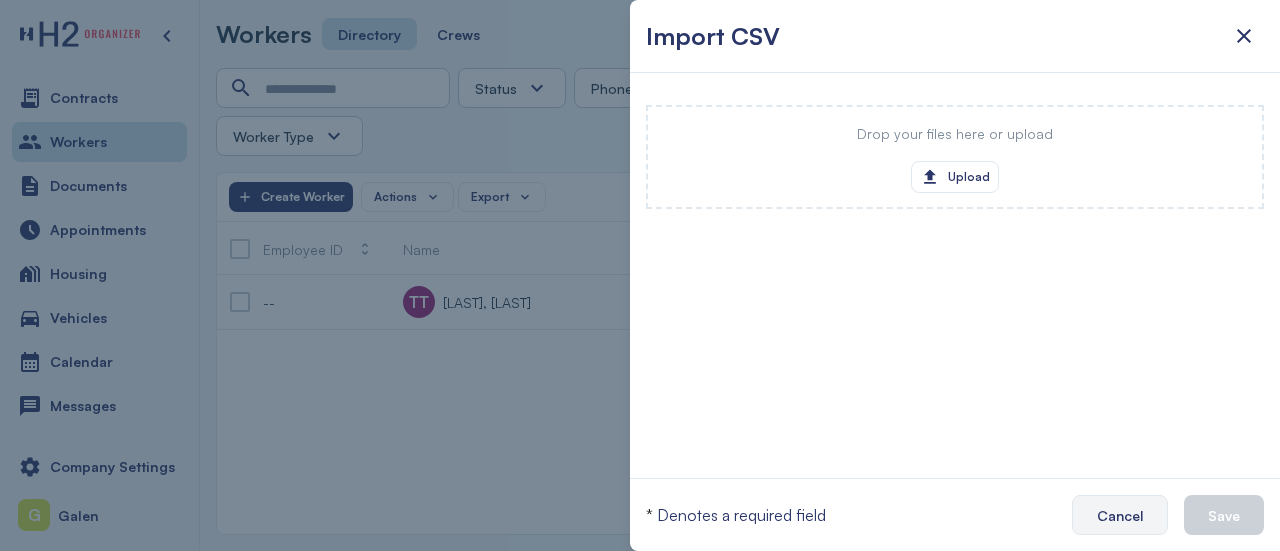 click on "Cancel" at bounding box center (1120, 515) 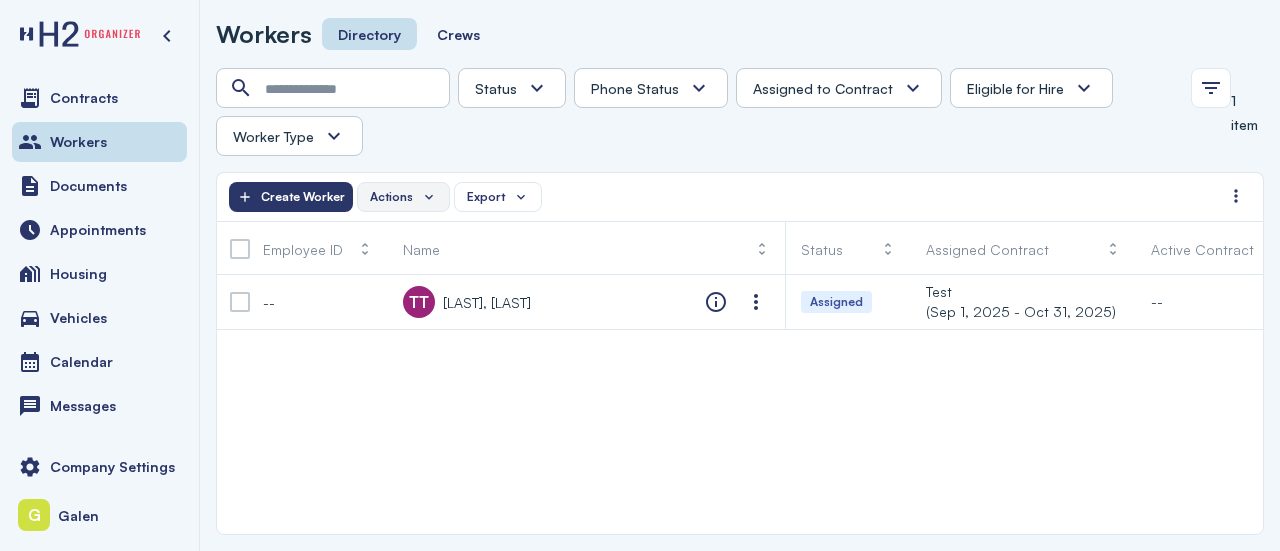 click on "Actions" at bounding box center [403, 197] 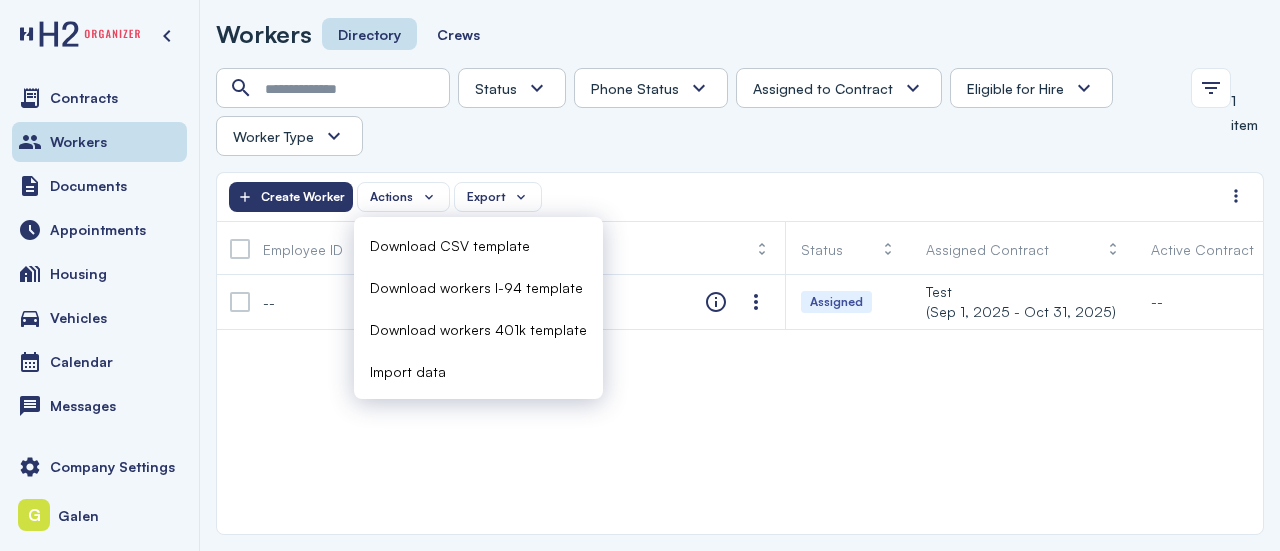 click on "Download CSV template" at bounding box center [450, 245] 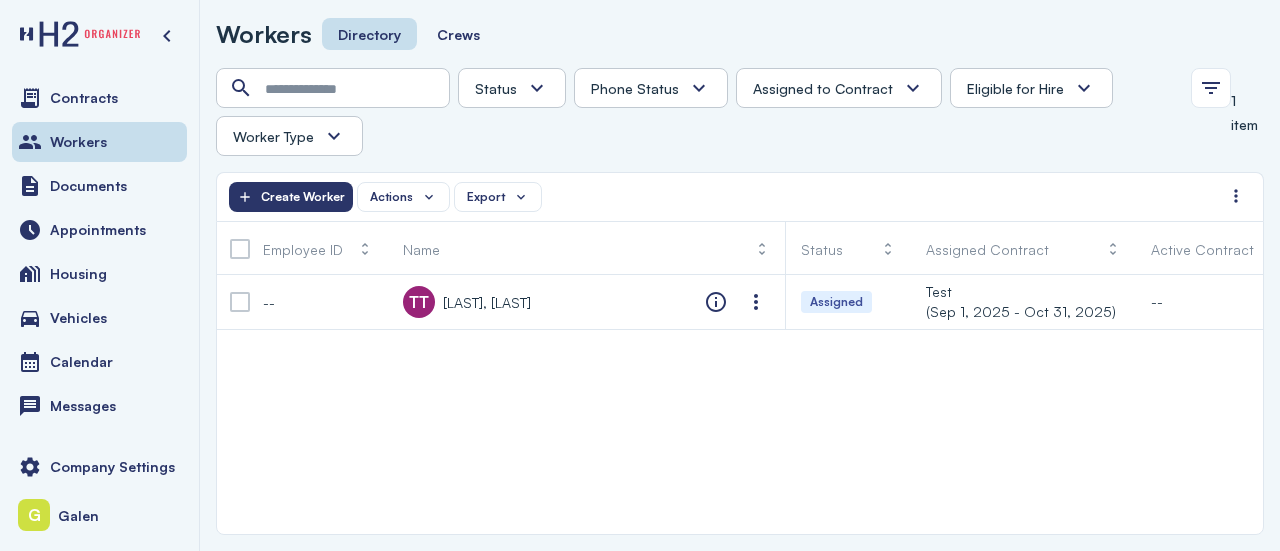 click on "-- TT       [LAST], [LAST]             Assigned     Test   ([DATE] - [DATE]) -- -- --     H2     Unknown         Unknown Pending Failed Verified" at bounding box center (740, 404) 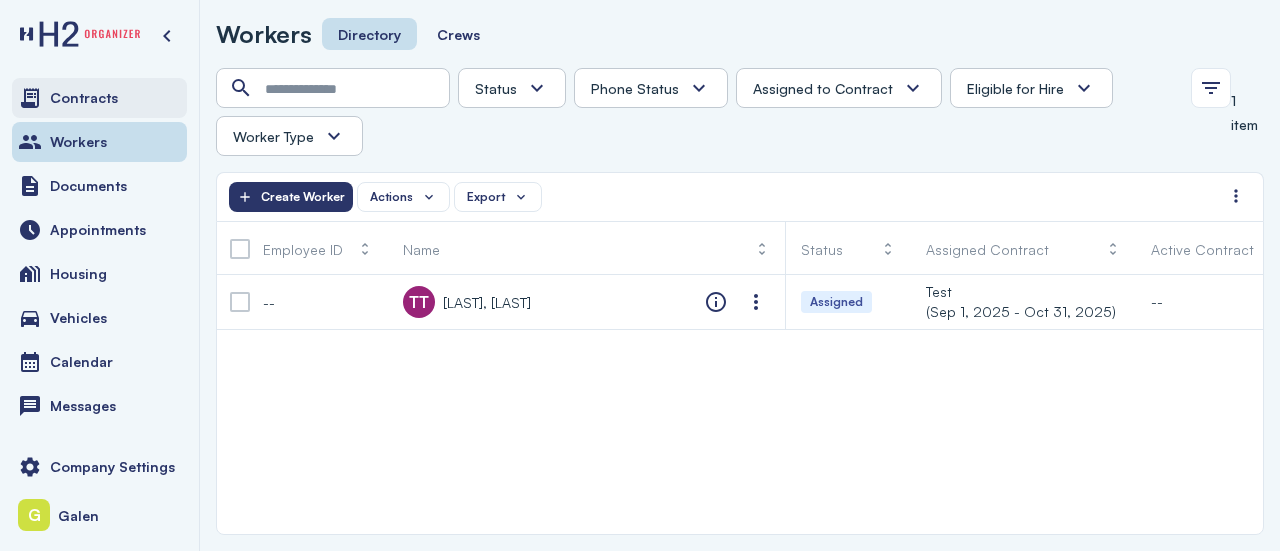 click on "Contracts" at bounding box center [84, 98] 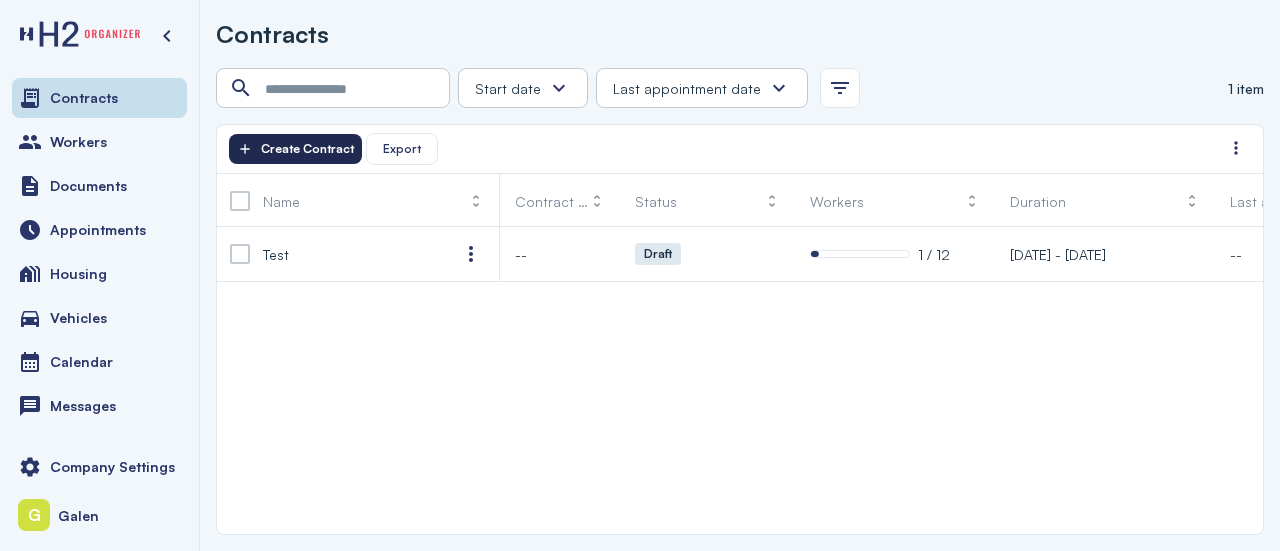 click on "Create Contract" 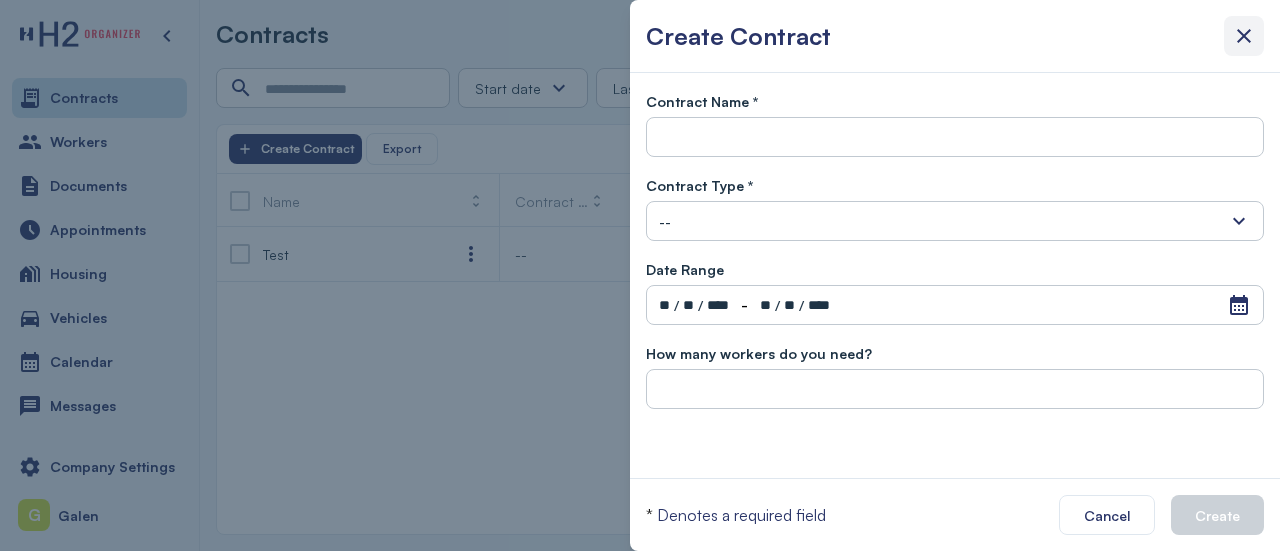 click at bounding box center [1244, 36] 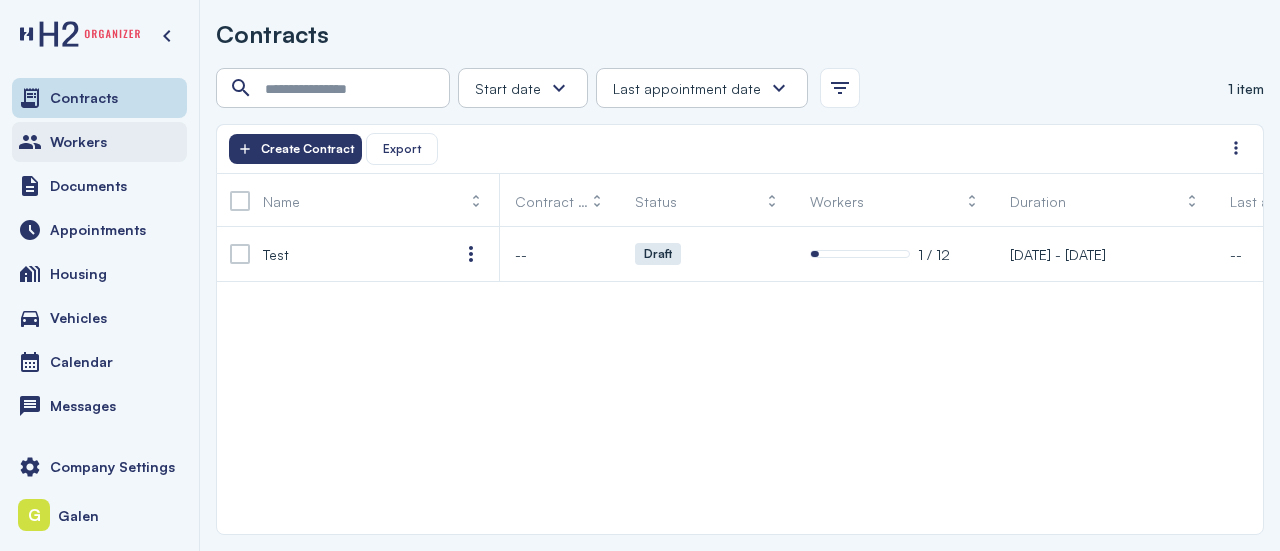 click on "Workers" at bounding box center (99, 142) 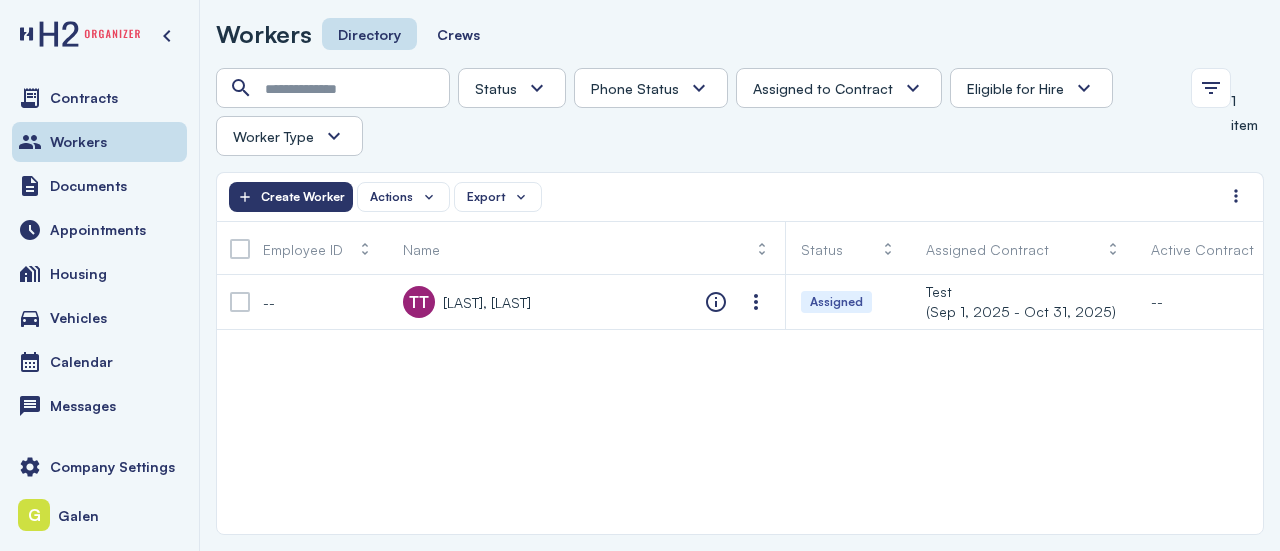 drag, startPoint x: 542, startPoint y: 523, endPoint x: 803, endPoint y: 505, distance: 261.61996 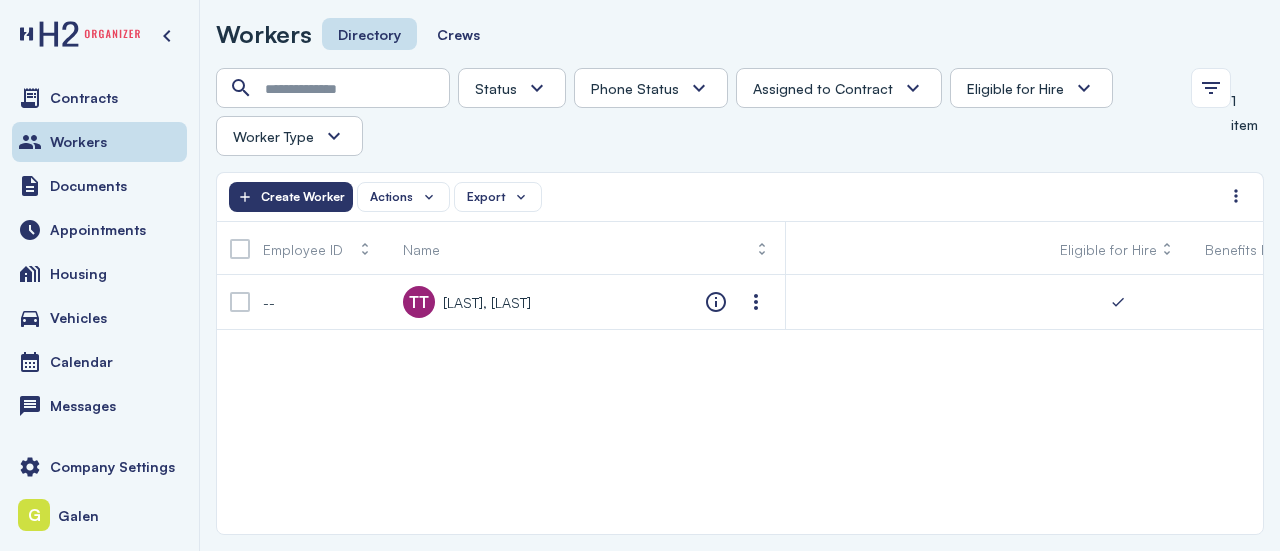 scroll, scrollTop: 0, scrollLeft: 1204, axis: horizontal 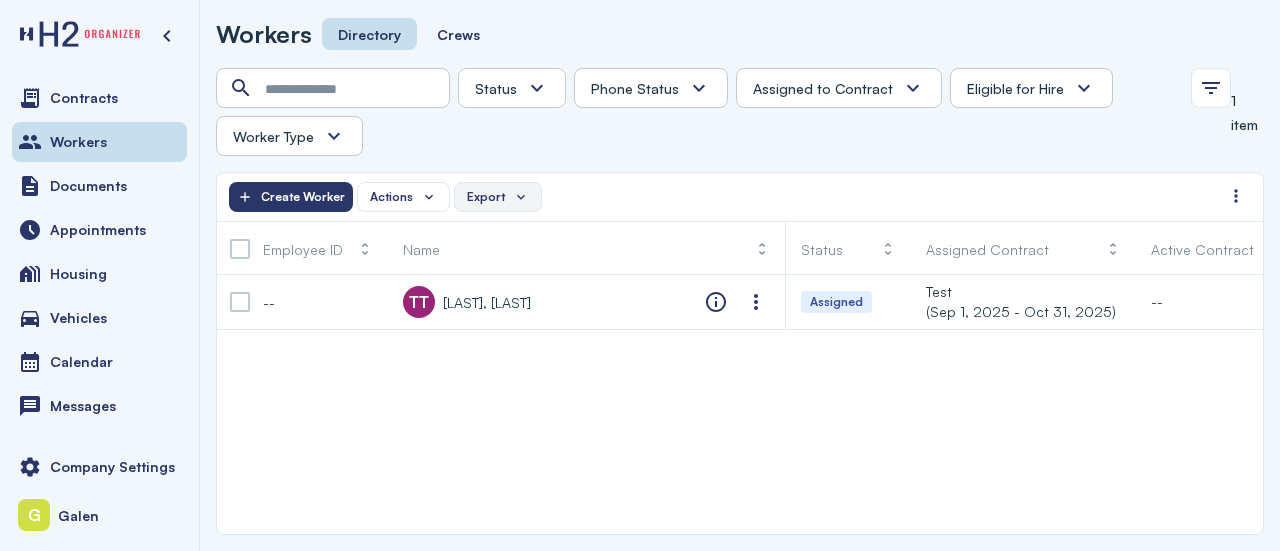 click on "Export" at bounding box center (486, 197) 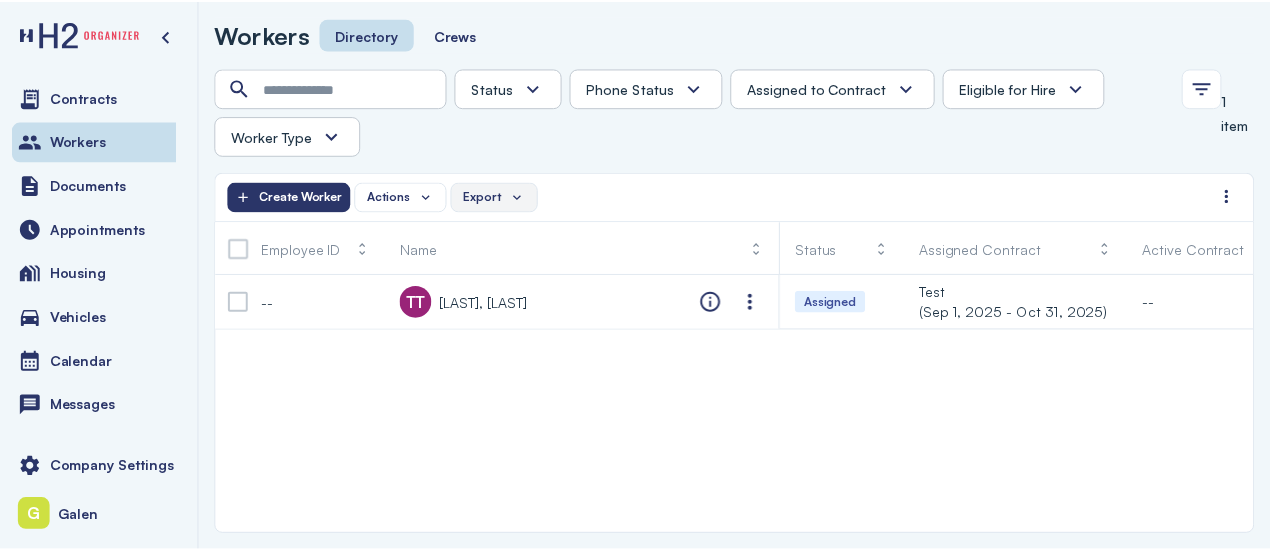 scroll, scrollTop: 56, scrollLeft: 0, axis: vertical 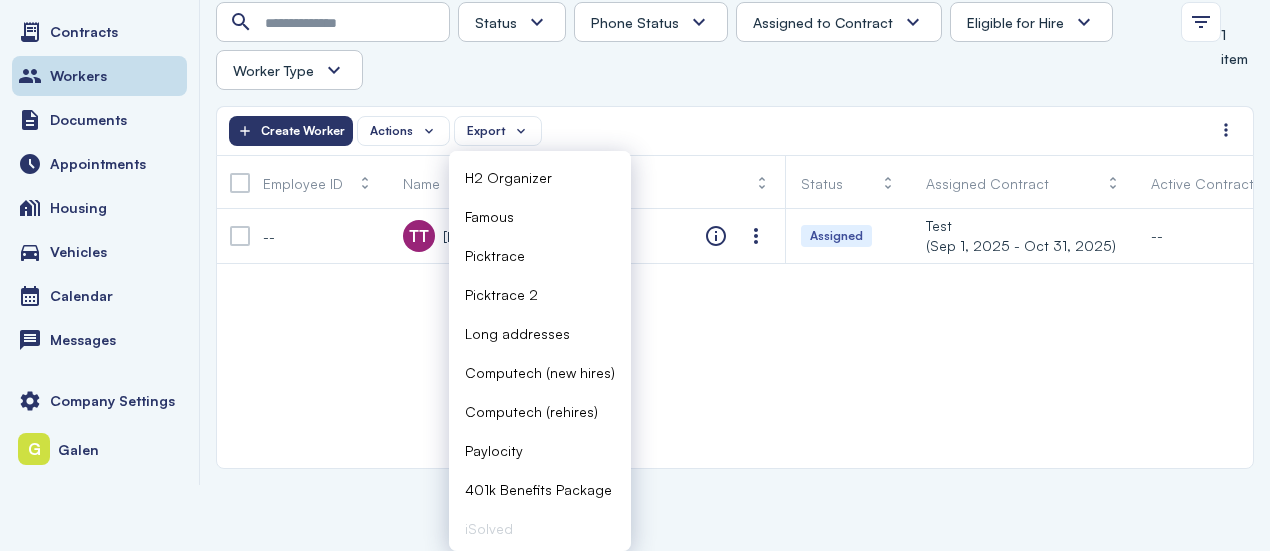 click on "-- TT       [LAST], [LAST]             Assigned     Test   ([DATE] - [DATE]) -- -- --     H2     Unknown         Unknown Pending Failed Verified" at bounding box center (735, 338) 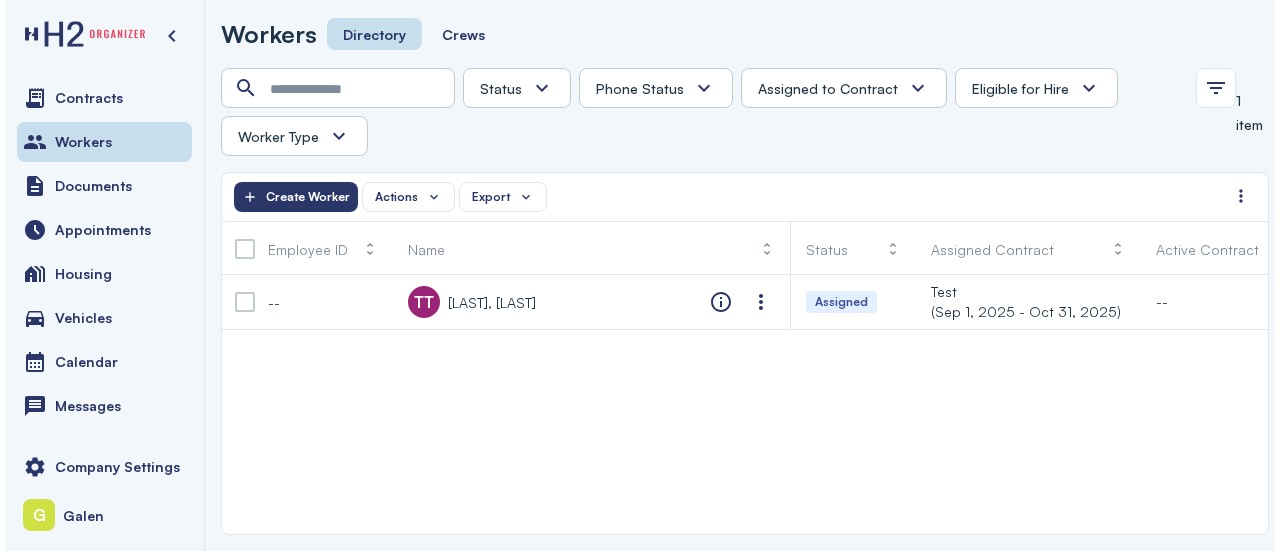 scroll, scrollTop: 0, scrollLeft: 0, axis: both 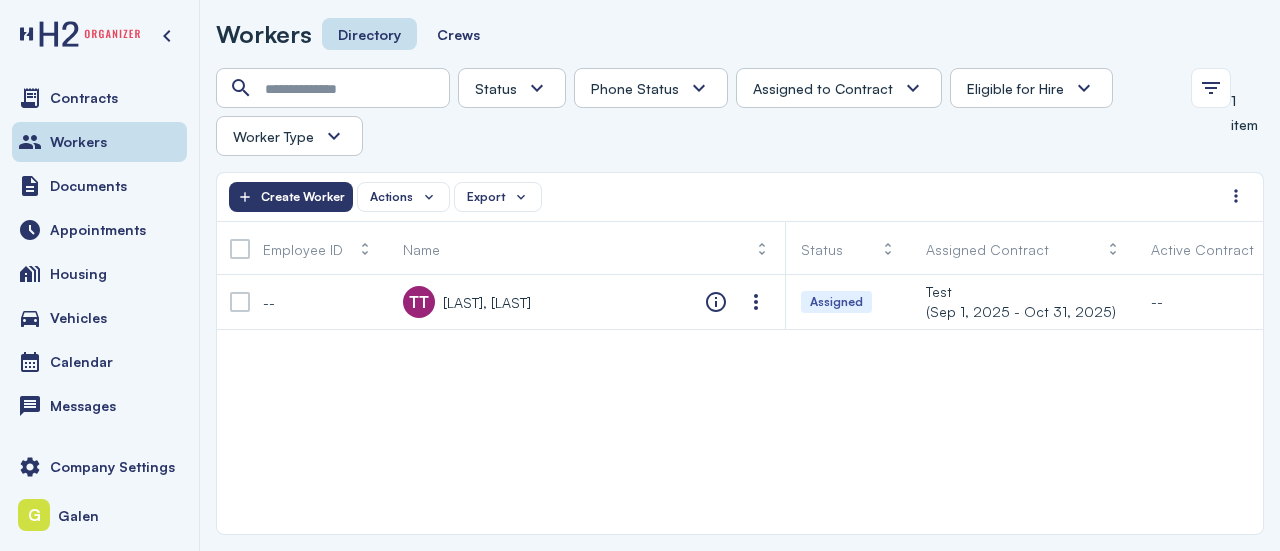 click on "Phone Status" at bounding box center [635, 88] 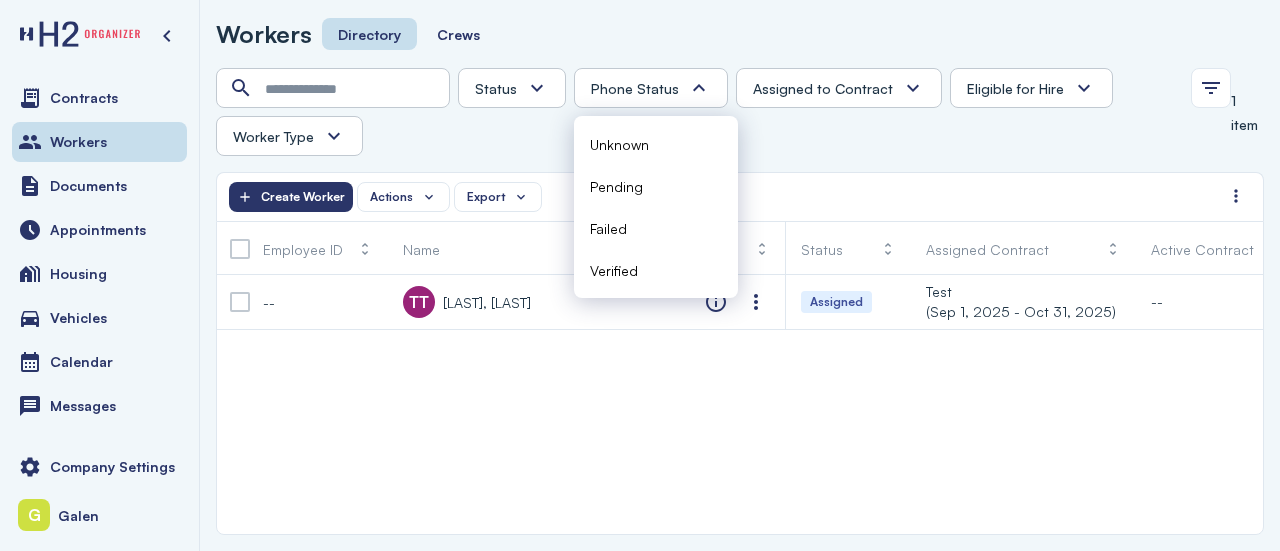 click on "Status         Absconded Assigned Available Employed End of Contract Quit     Phone Status         Assigned to Contract         Yes No     Eligible for Hire         Yes No     Worker Type         H2 Domestic Full-time" at bounding box center [697, 112] 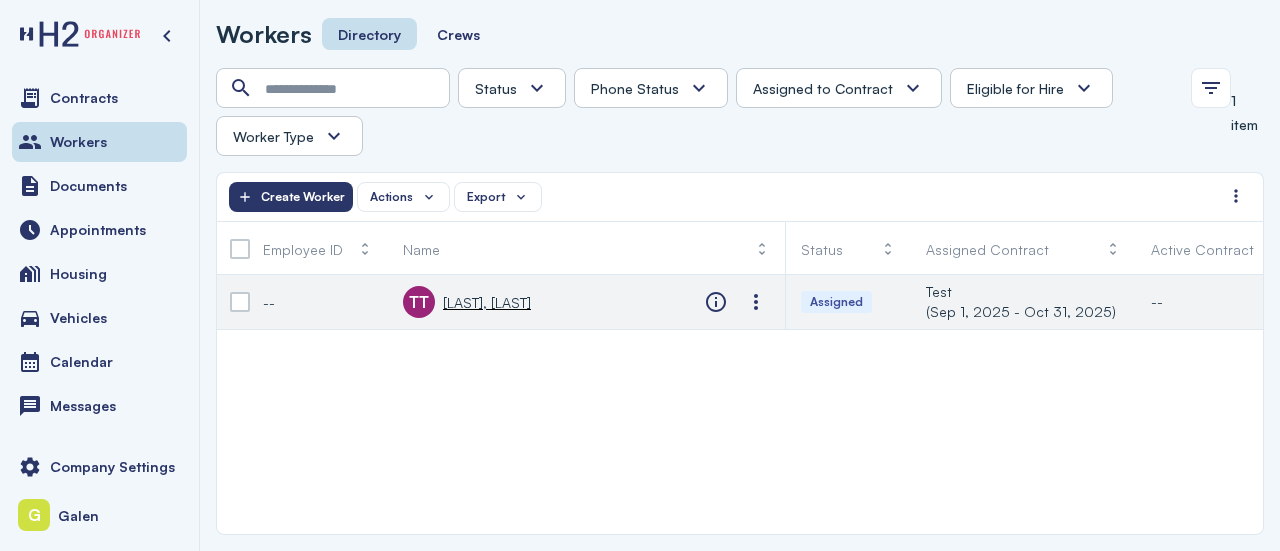 click on "TT       [LAST], [LAST]" at bounding box center (467, 302) 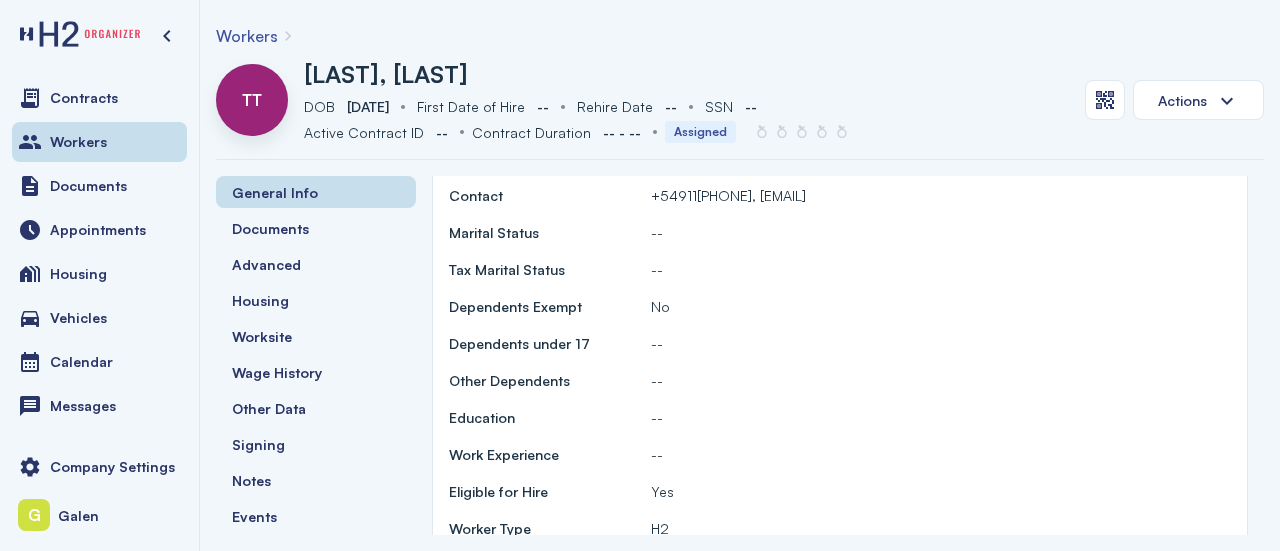 scroll, scrollTop: 133, scrollLeft: 0, axis: vertical 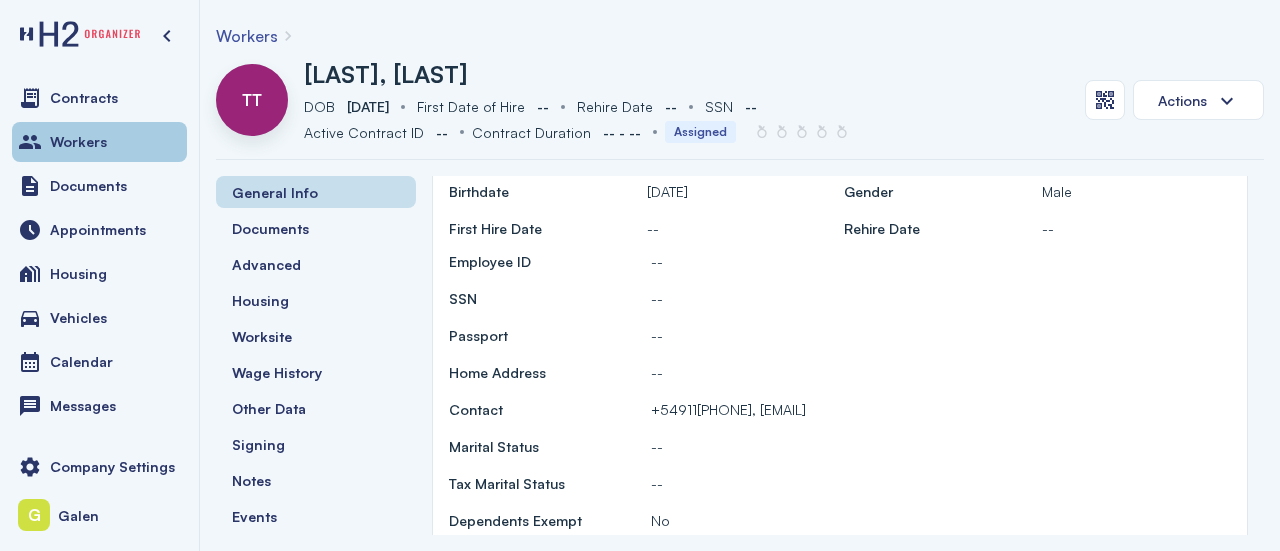 click on "Workers" at bounding box center [78, 142] 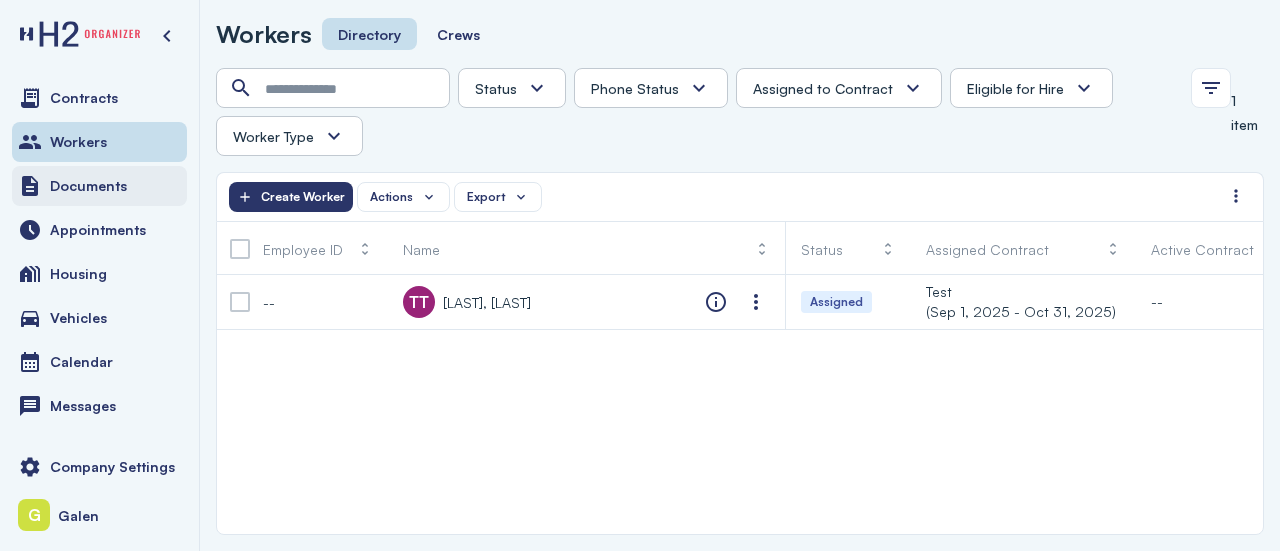 click on "Documents" at bounding box center [88, 186] 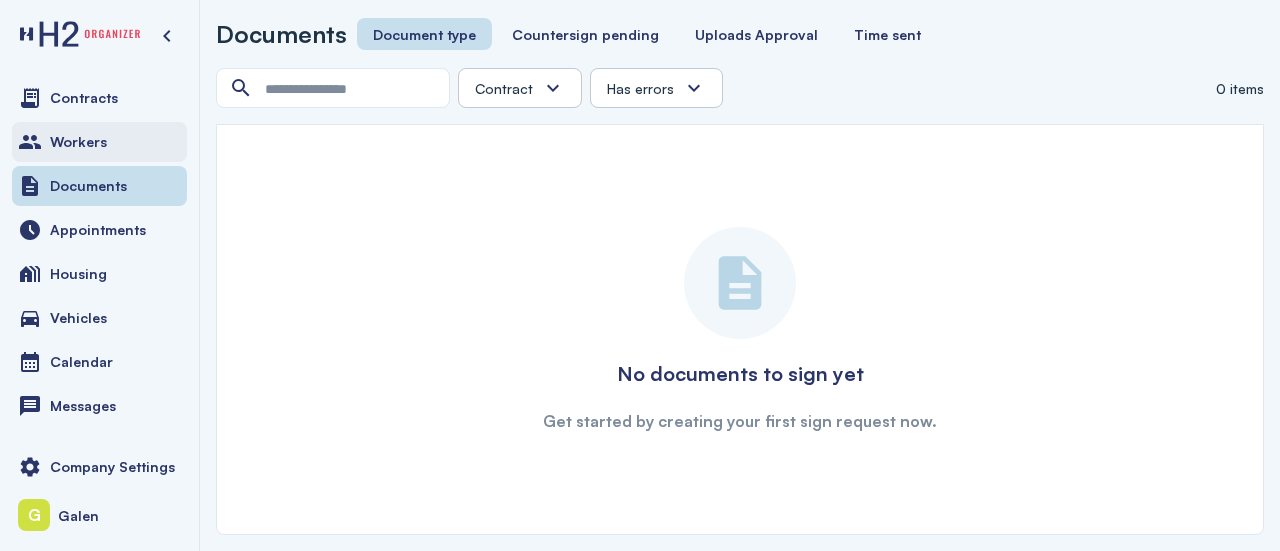 click on "Workers" at bounding box center [99, 142] 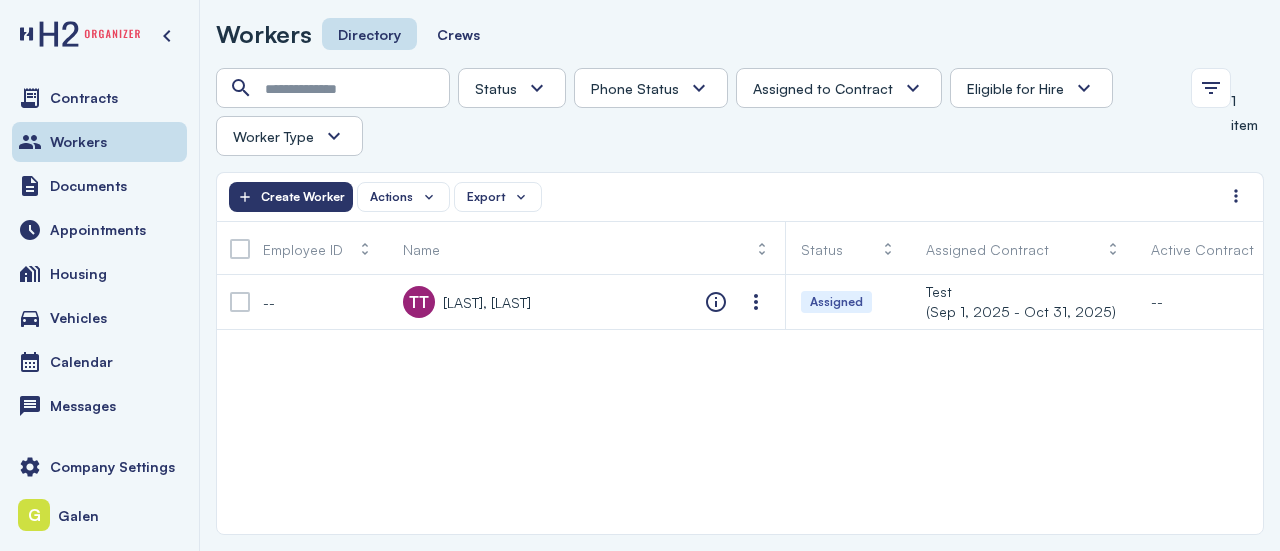 click on "-- TT       [LAST], [LAST]             Assigned     Test   ([DATE] - [DATE]) -- -- --     H2     Unknown         Unknown Pending Failed Verified" at bounding box center [740, 404] 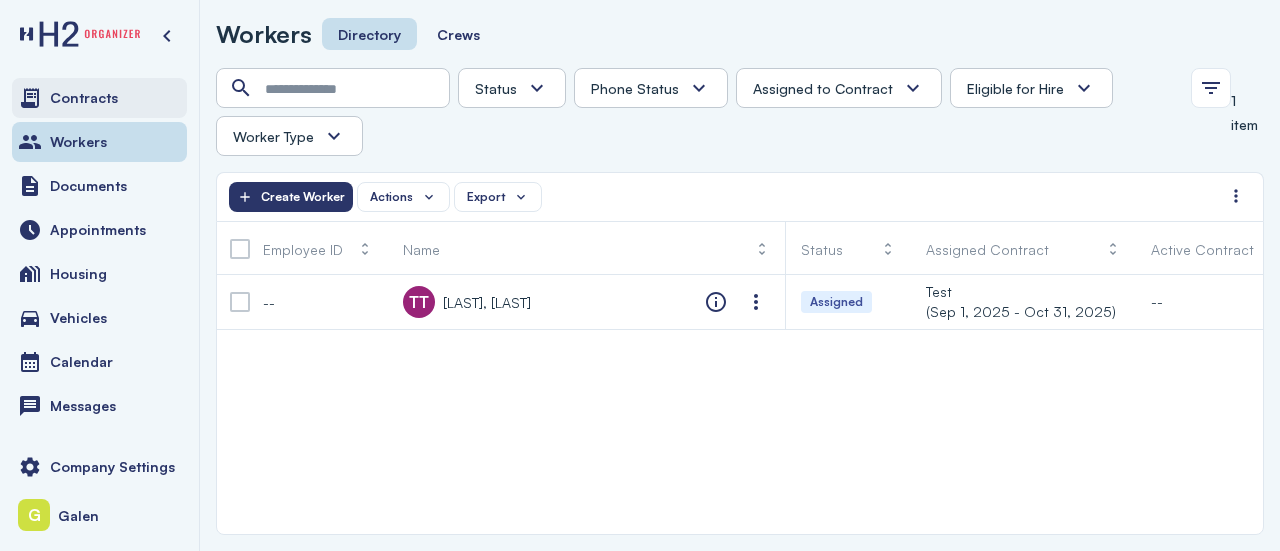 click on "Contracts" at bounding box center [84, 98] 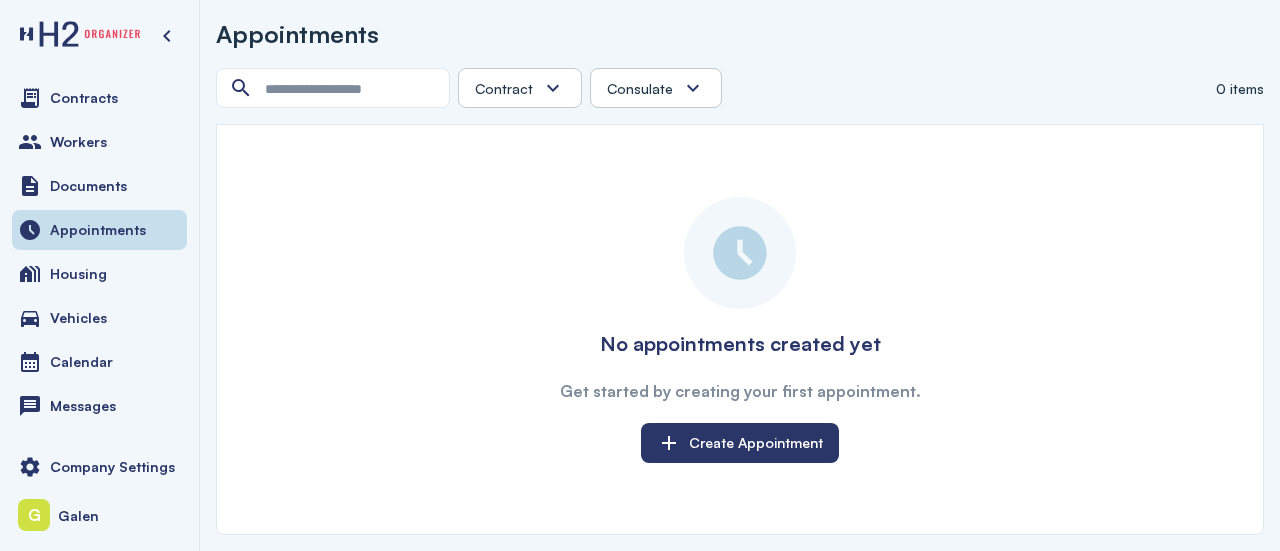 scroll, scrollTop: 0, scrollLeft: 0, axis: both 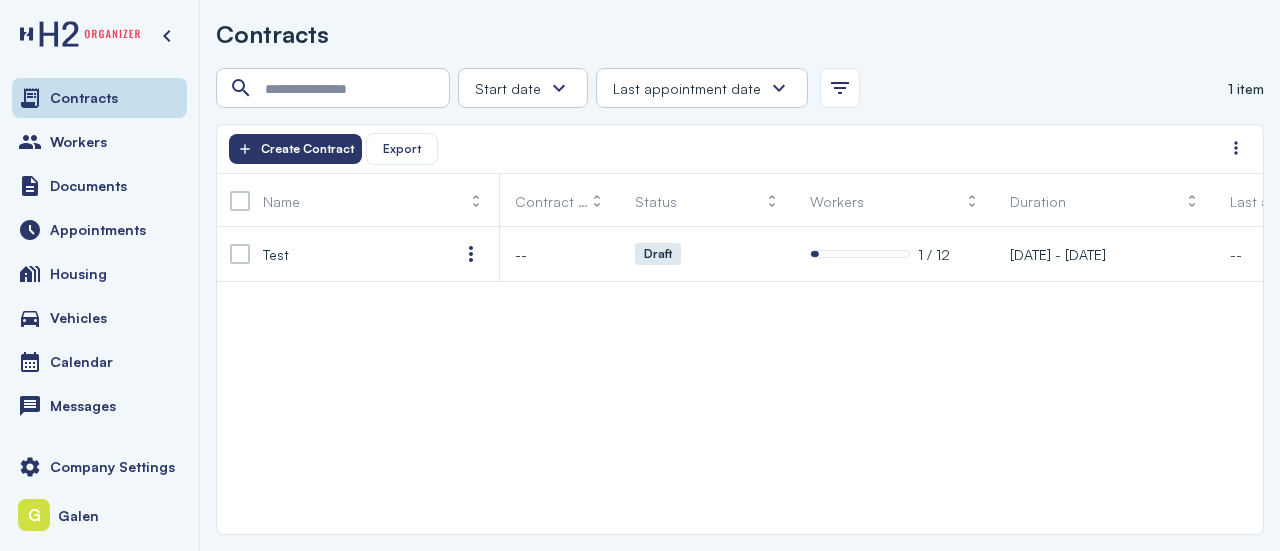 drag, startPoint x: 1104, startPoint y: 2, endPoint x: 906, endPoint y: 43, distance: 202.2004 